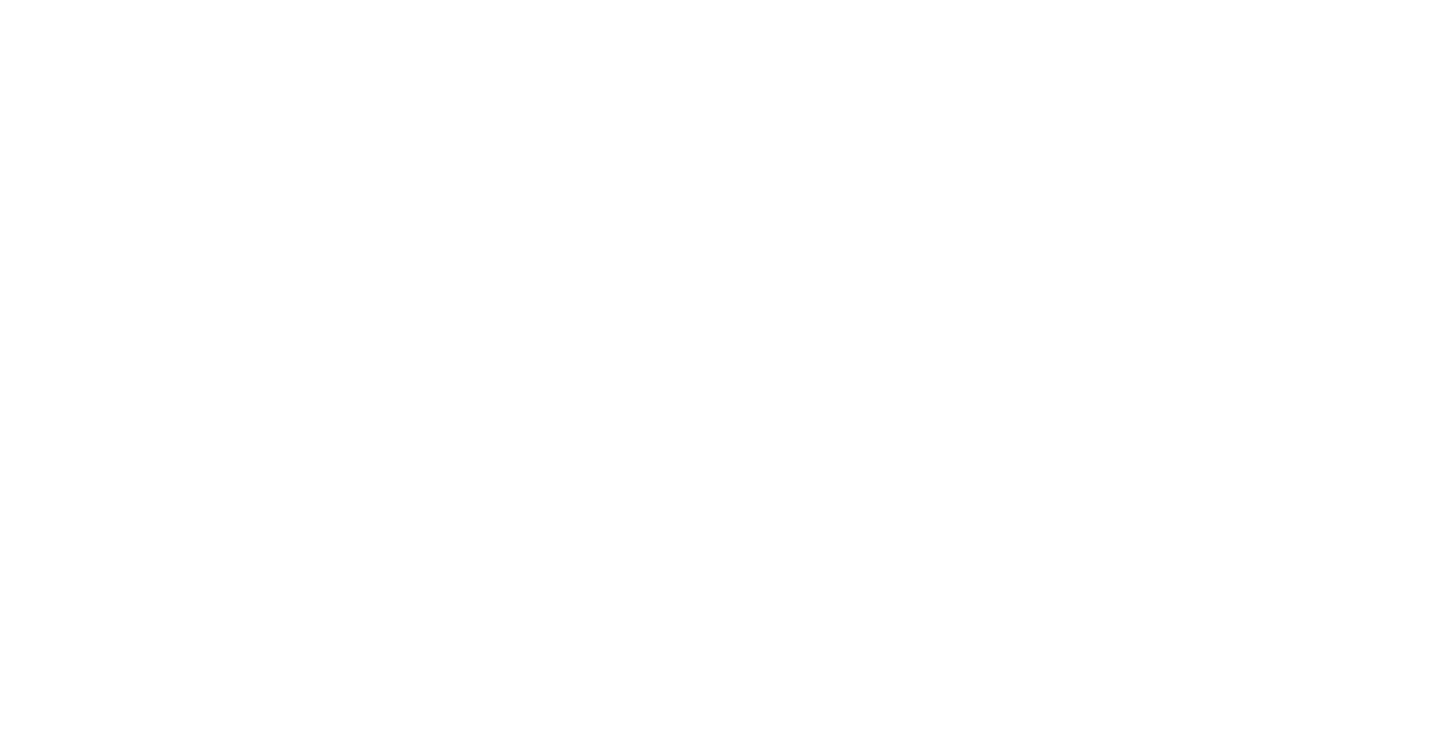 scroll, scrollTop: 0, scrollLeft: 0, axis: both 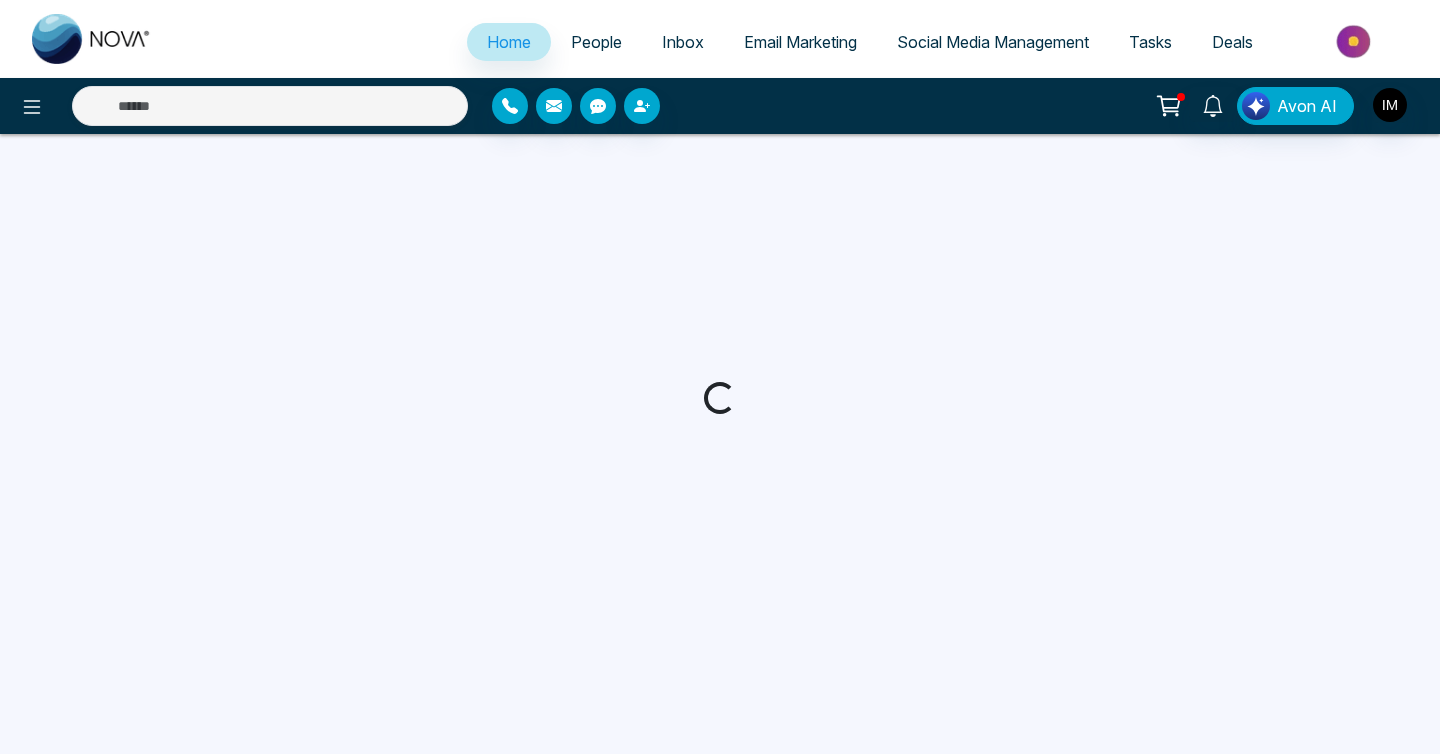 select on "*" 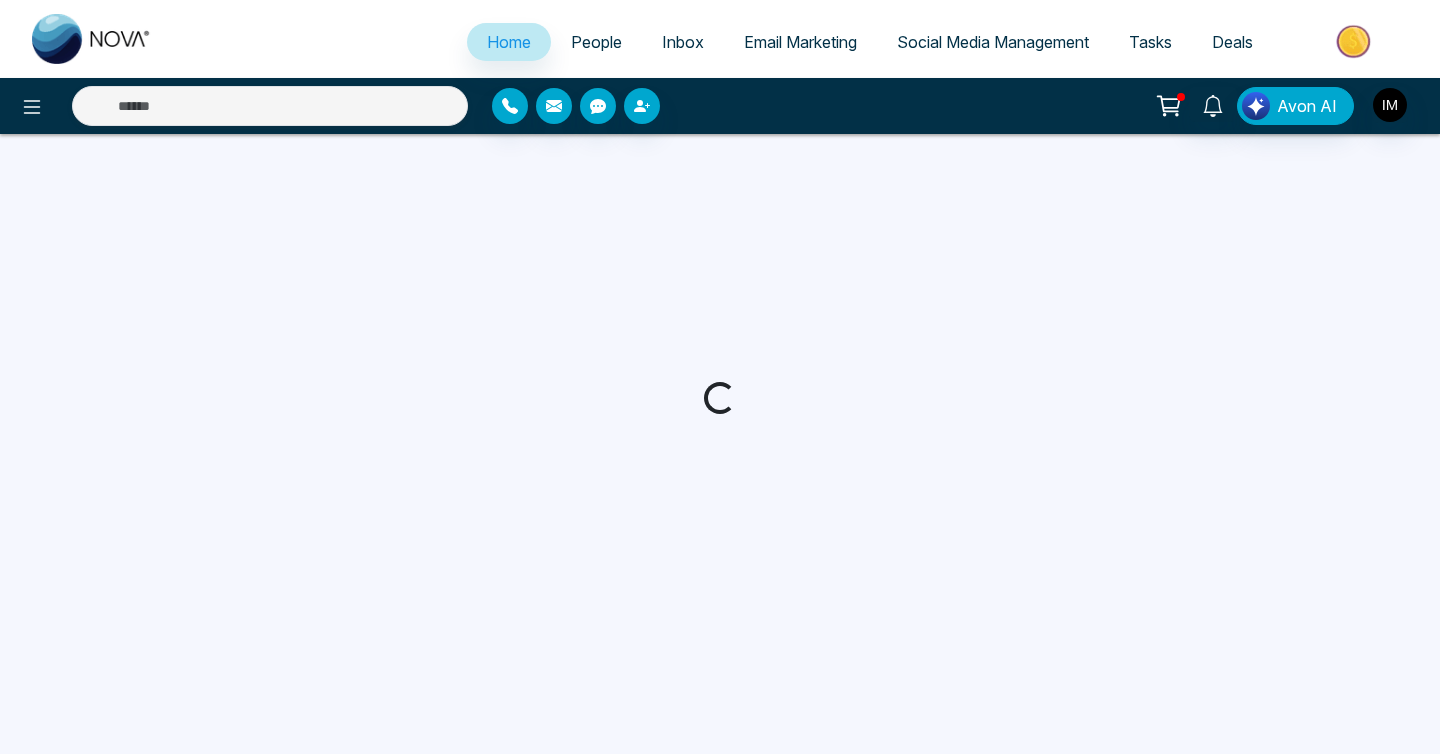 select on "*" 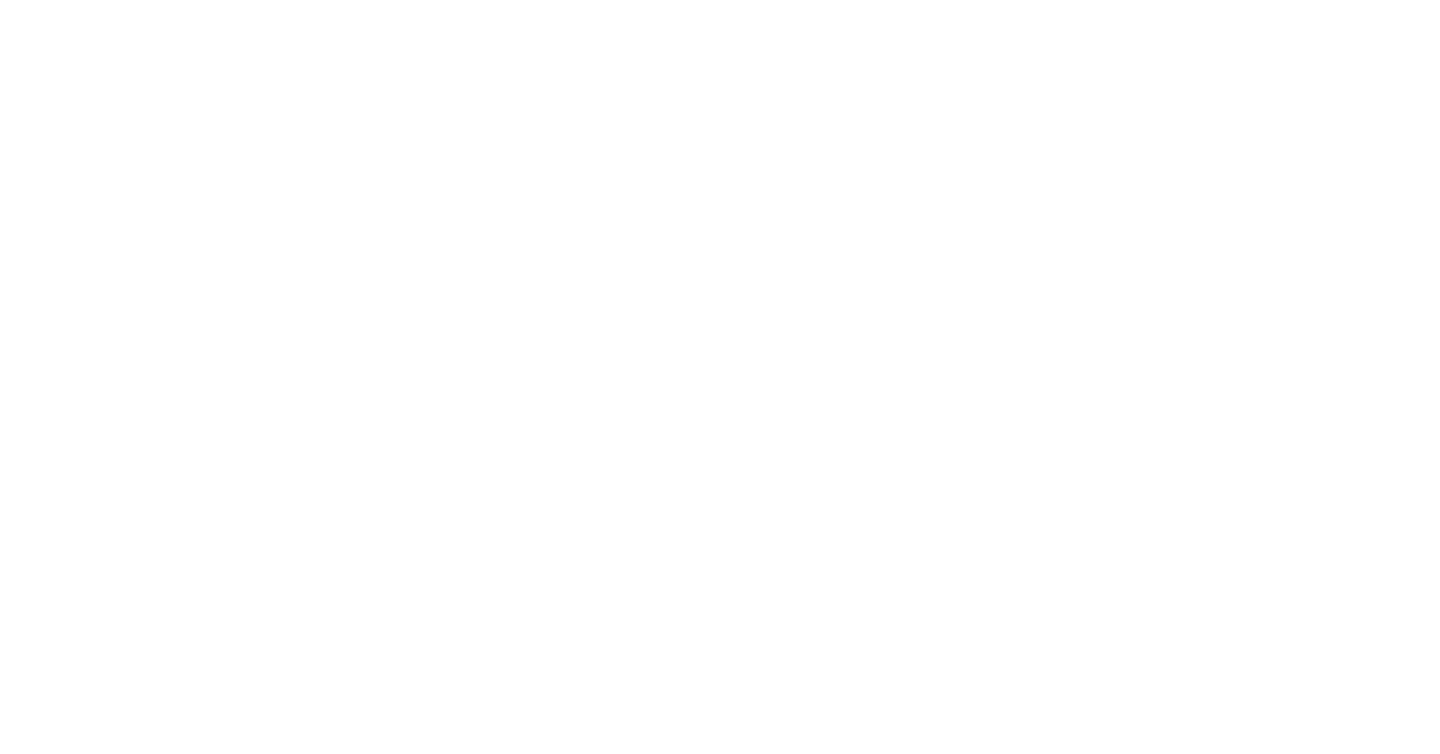 select on "*" 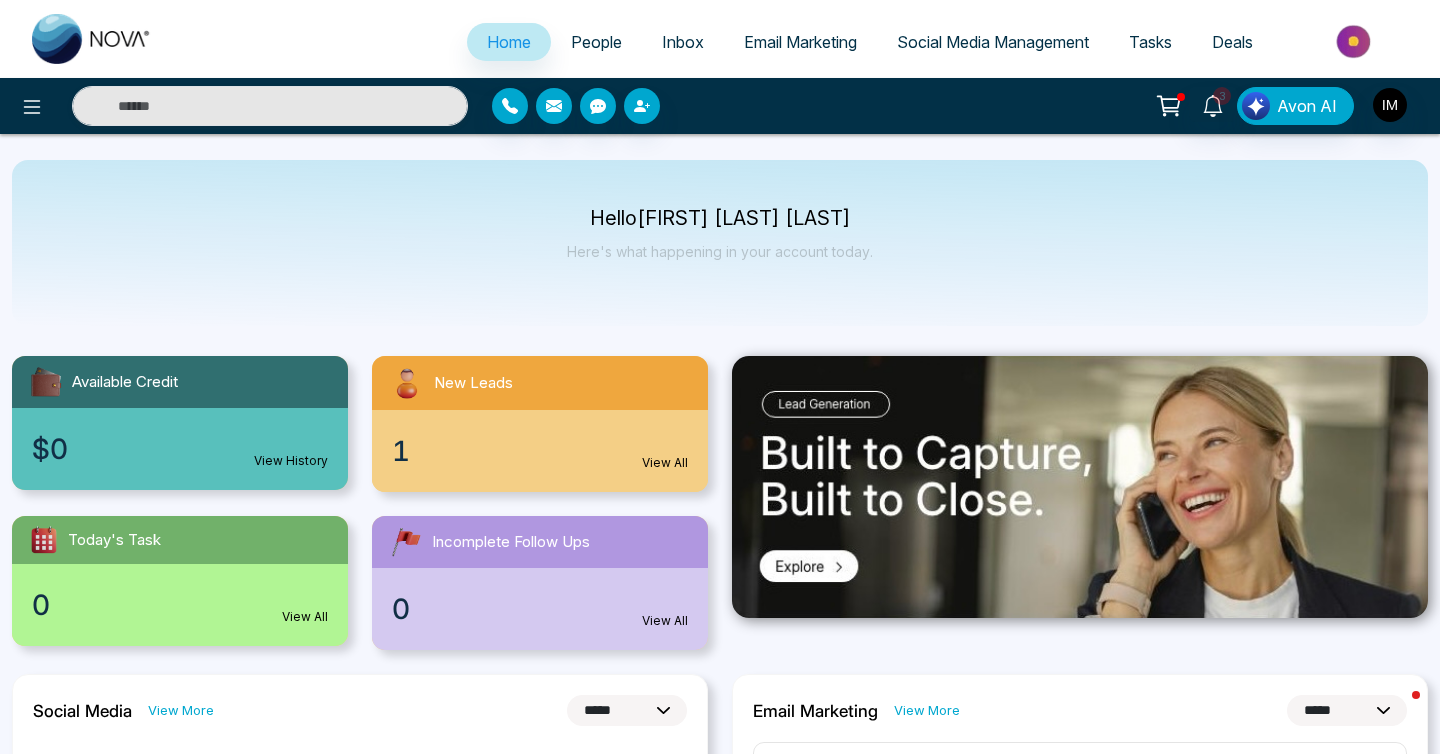 scroll, scrollTop: 0, scrollLeft: 0, axis: both 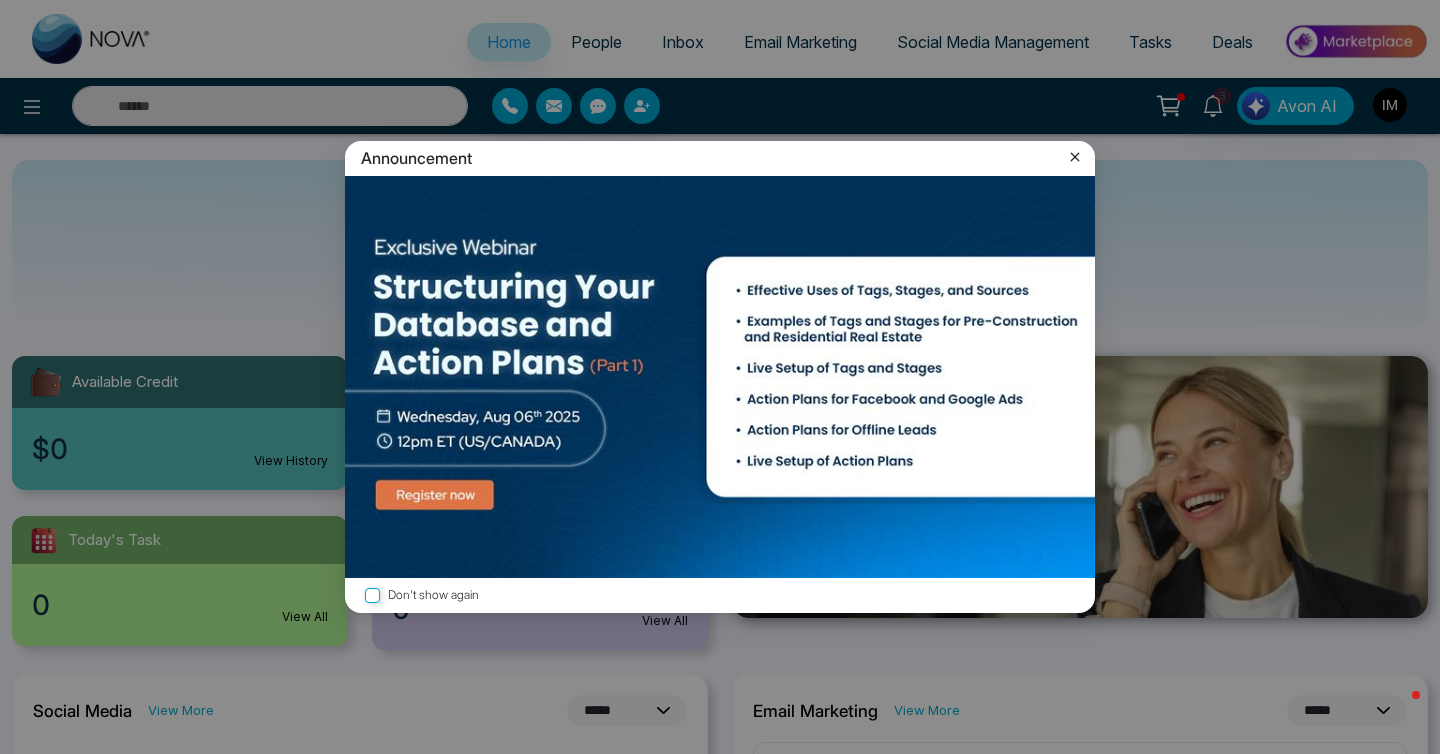 click 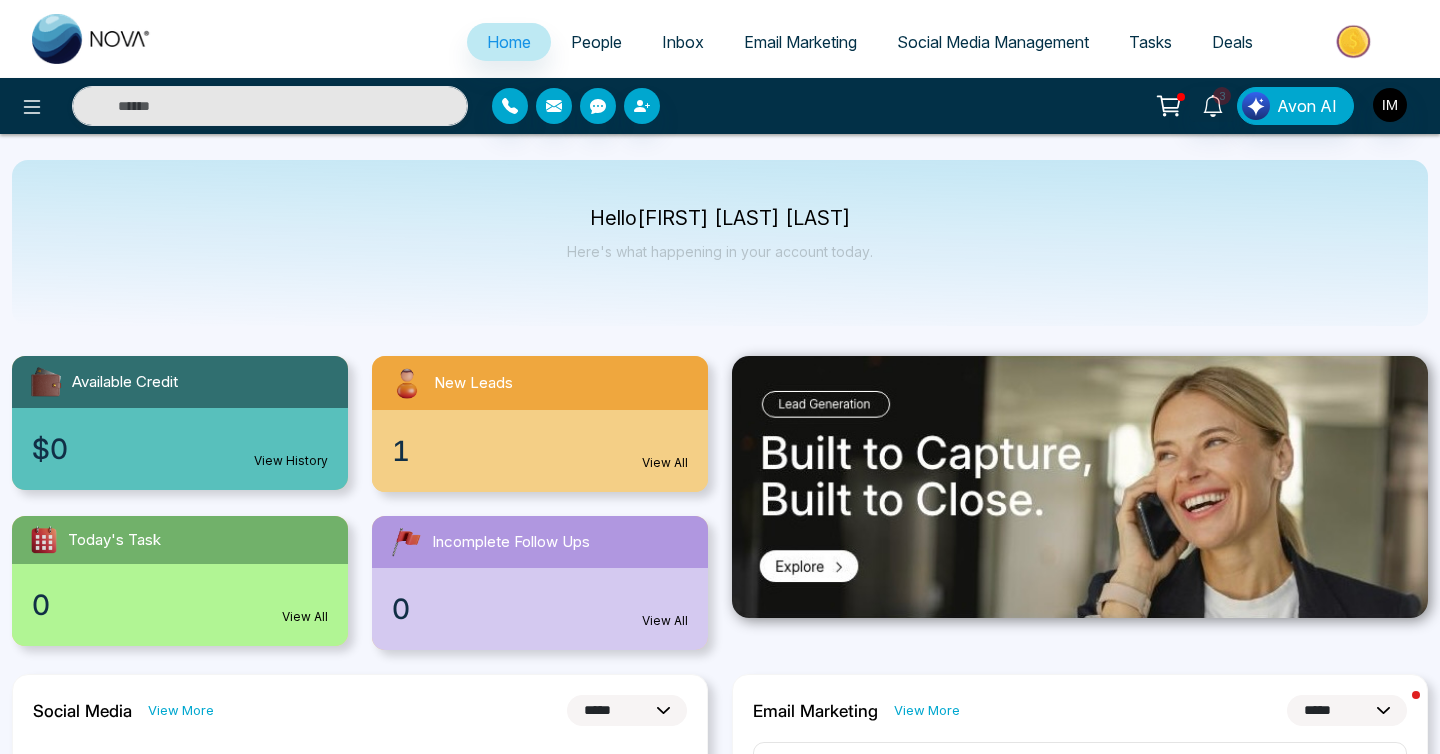 click on "People" at bounding box center (596, 42) 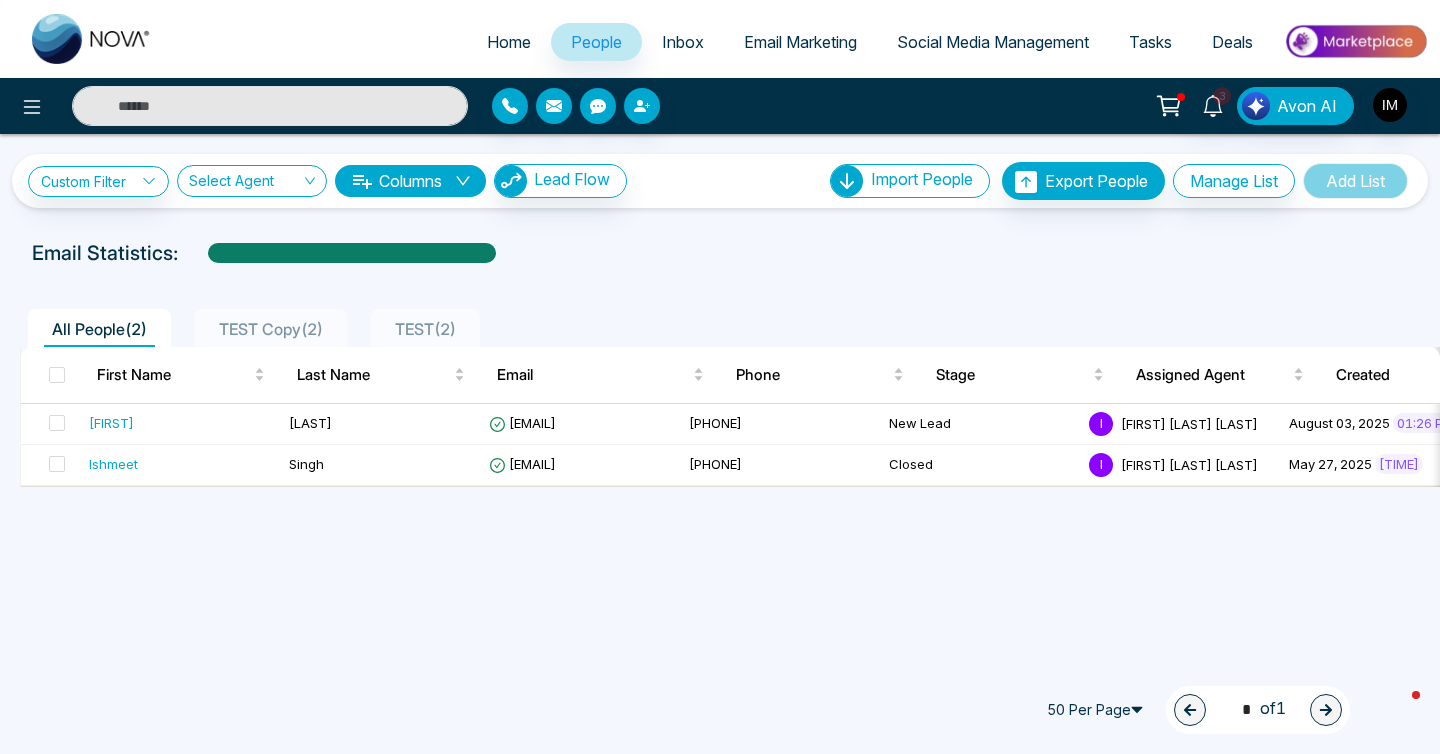 click on "**********" at bounding box center (327, 181) 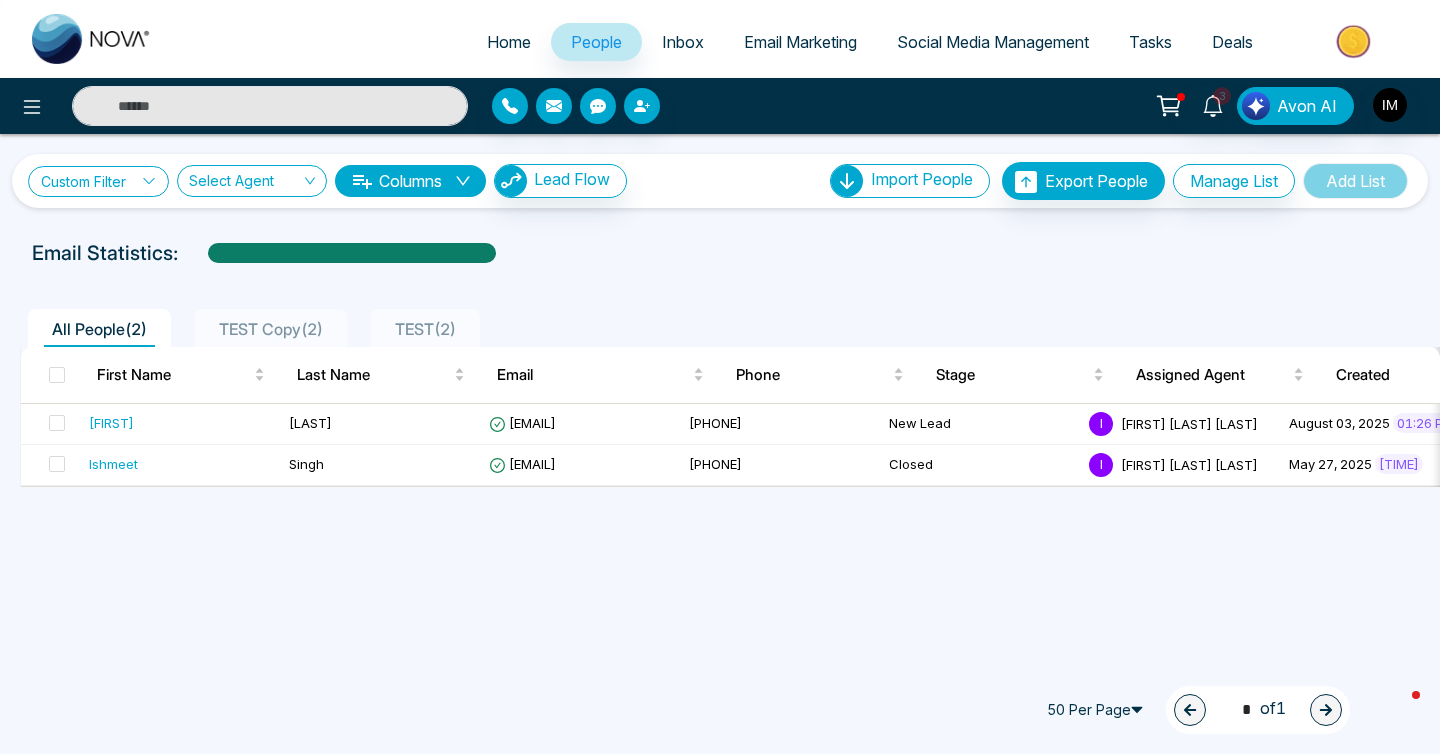 click on "Custom Filter" at bounding box center [98, 181] 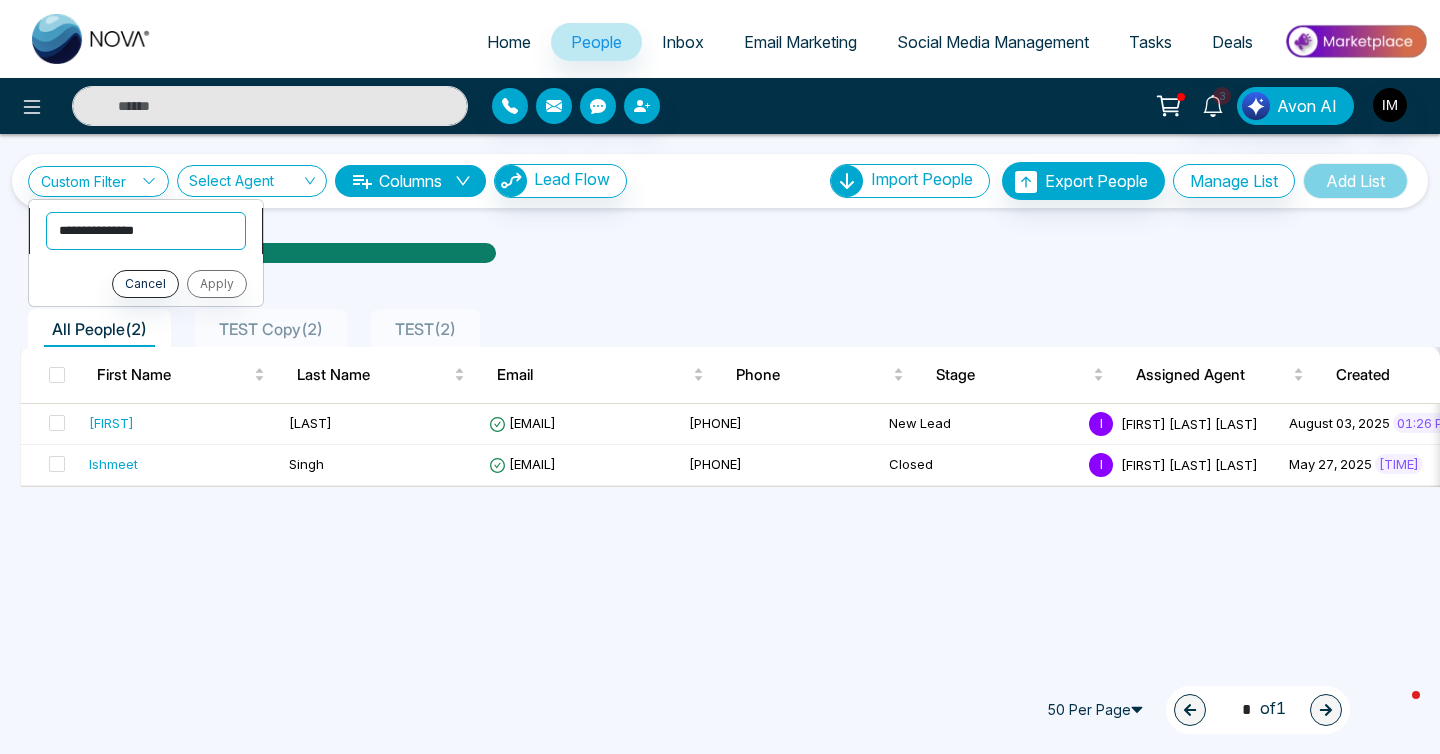 click on "**********" at bounding box center [146, 231] 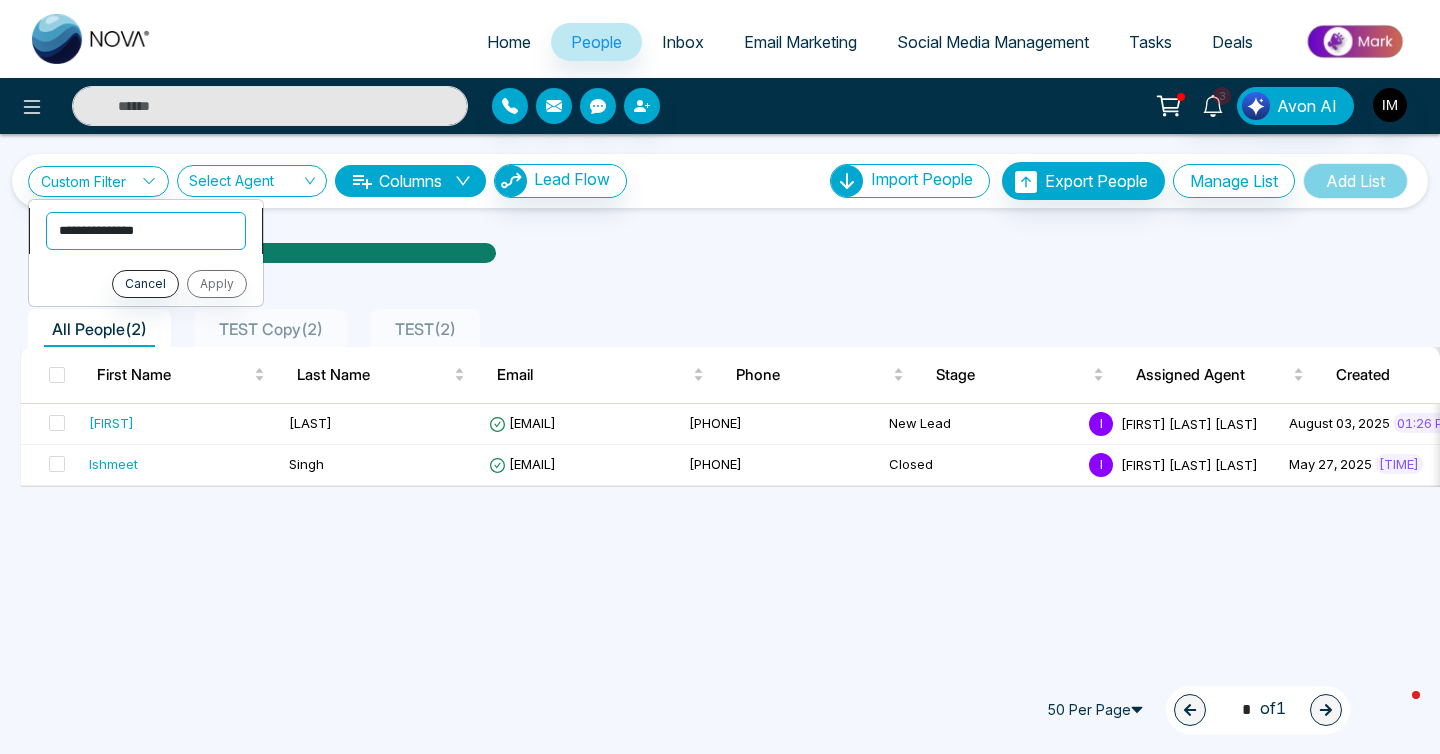 select on "**********" 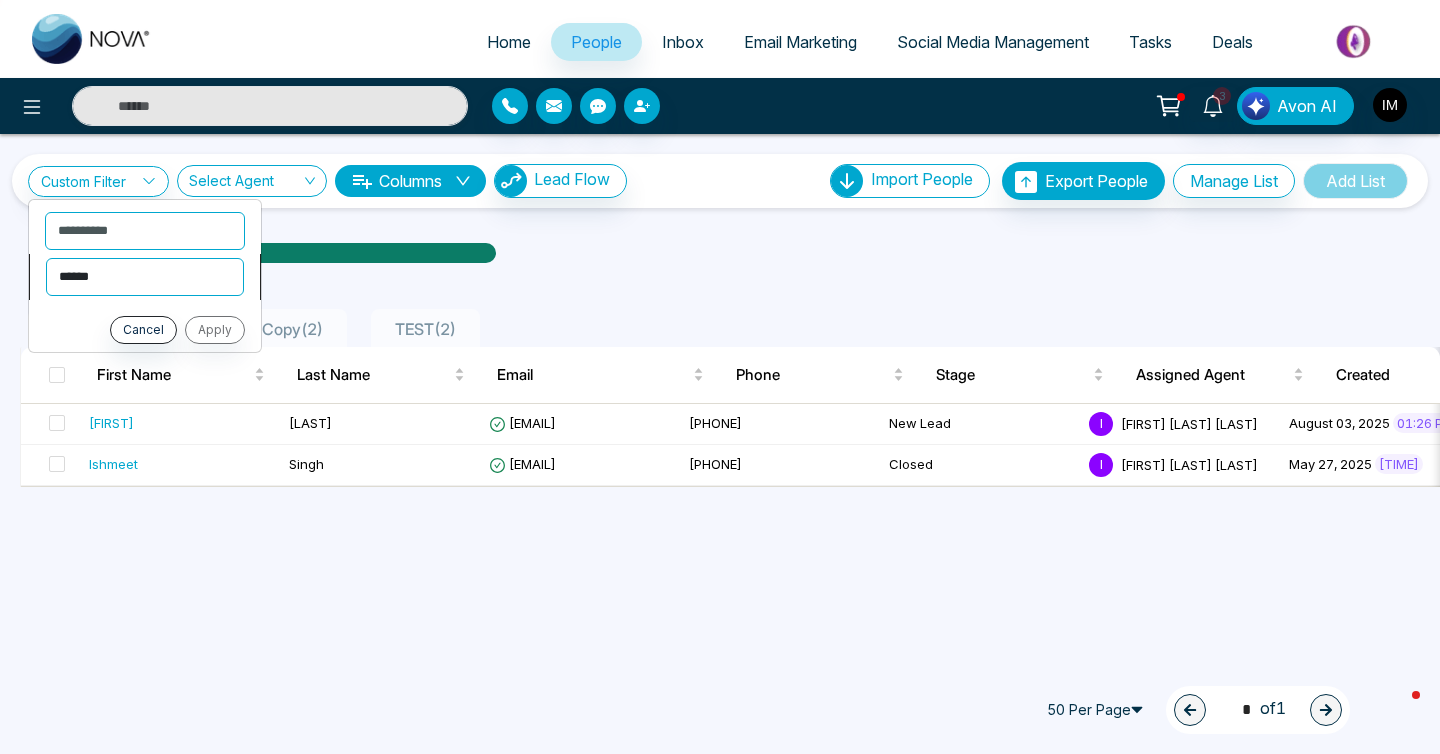 click on "**********" at bounding box center (145, 277) 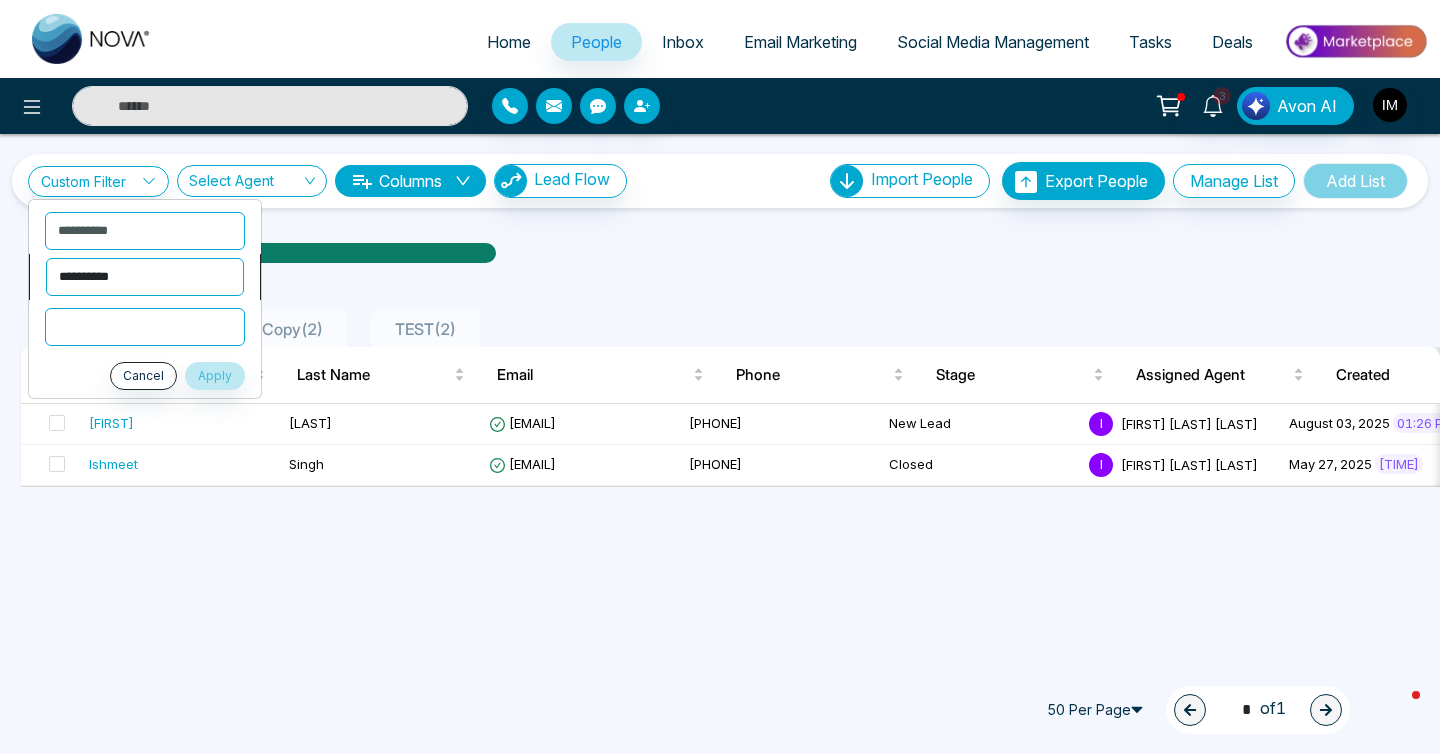 click on "**********" at bounding box center (145, 277) 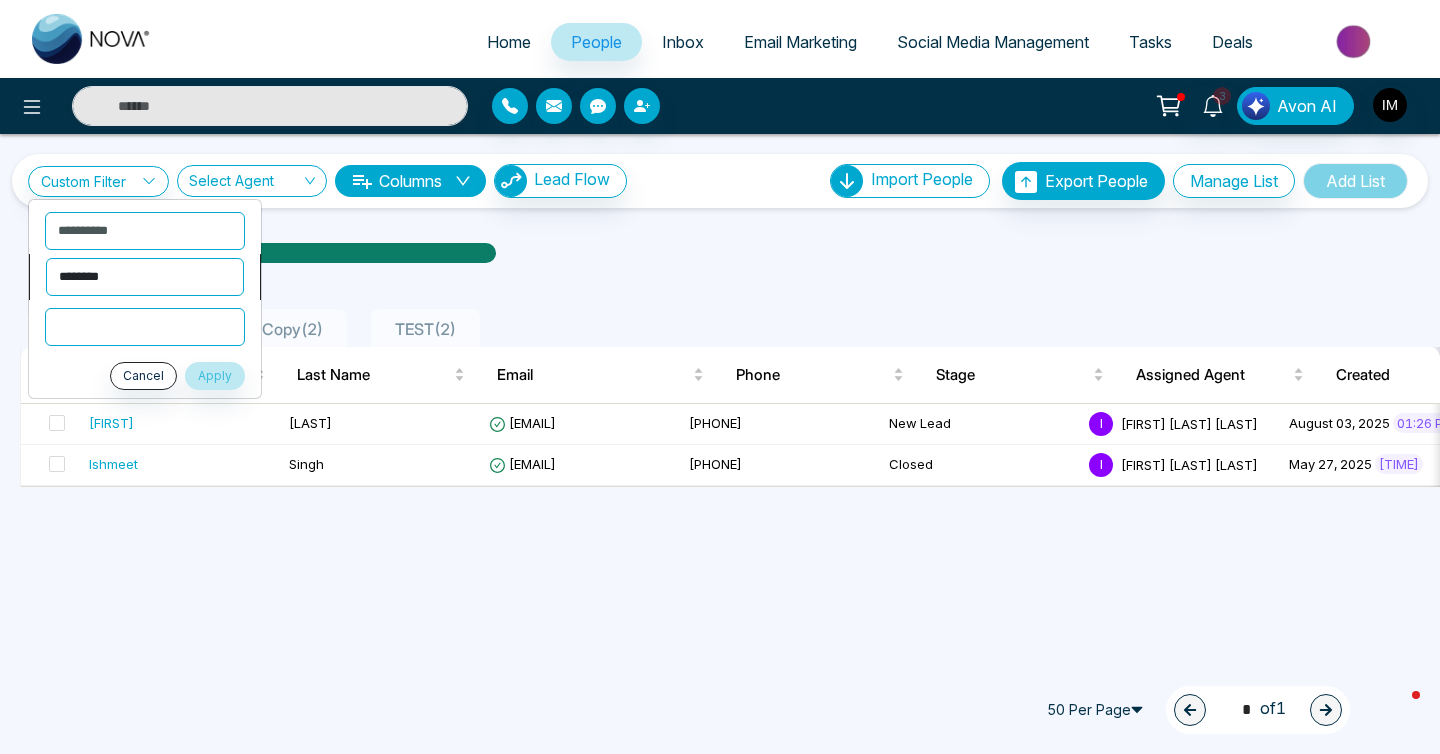 click on "**********" at bounding box center [145, 277] 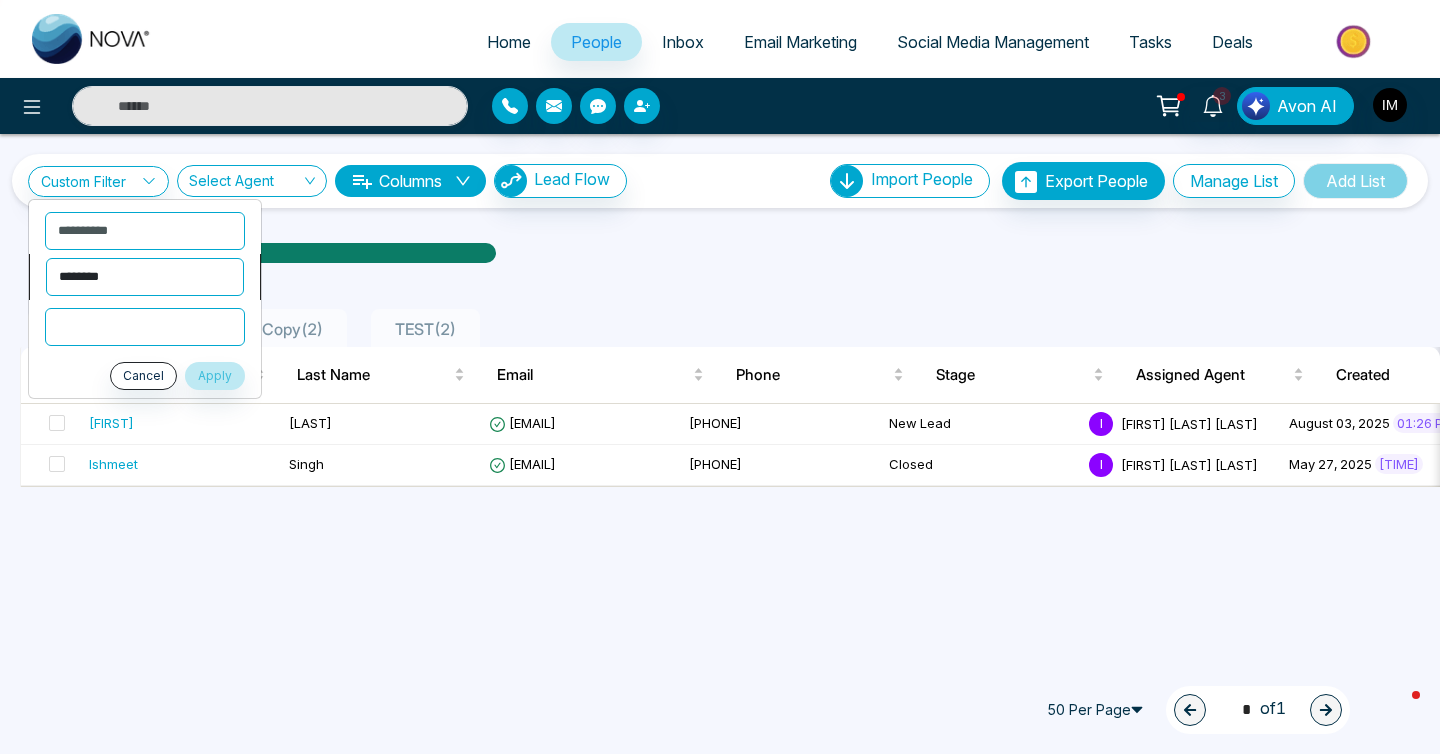select on "**********" 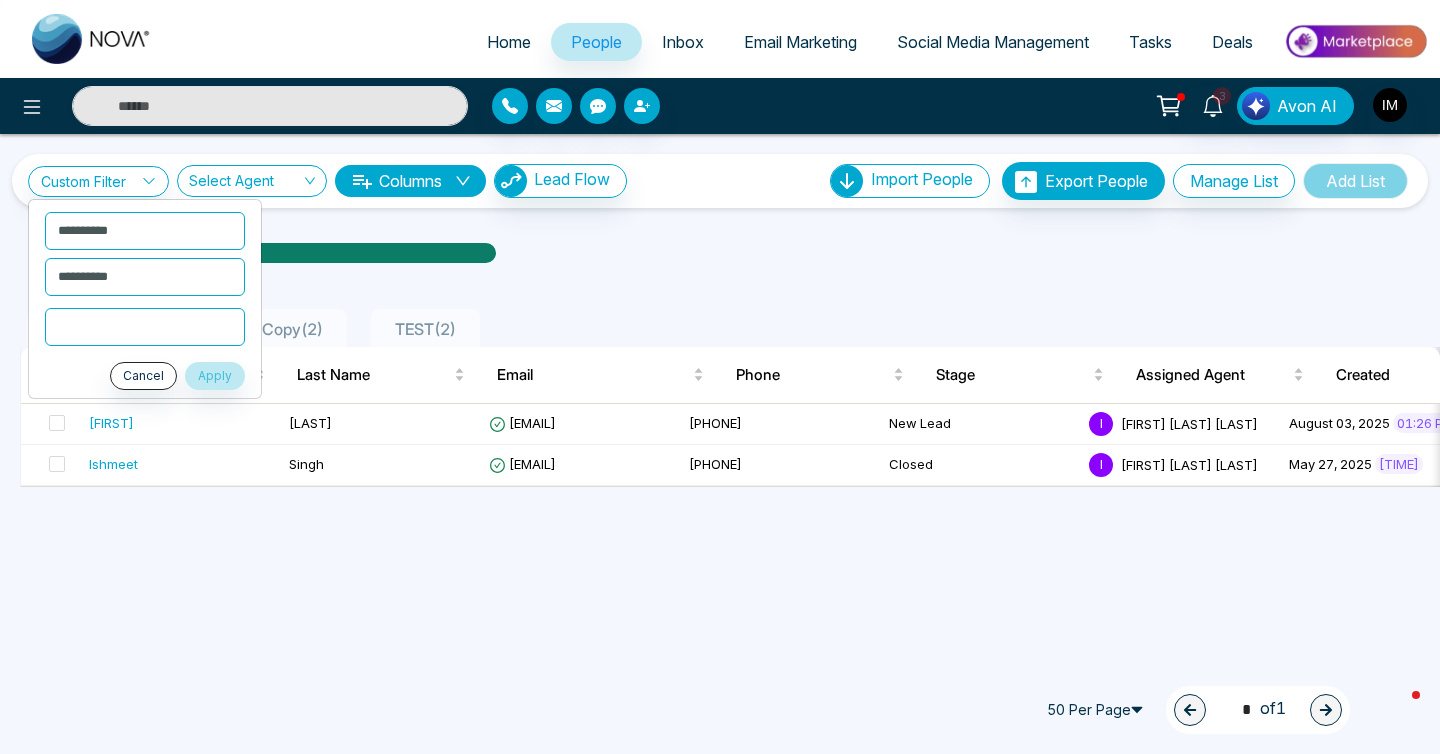 click at bounding box center (145, 327) 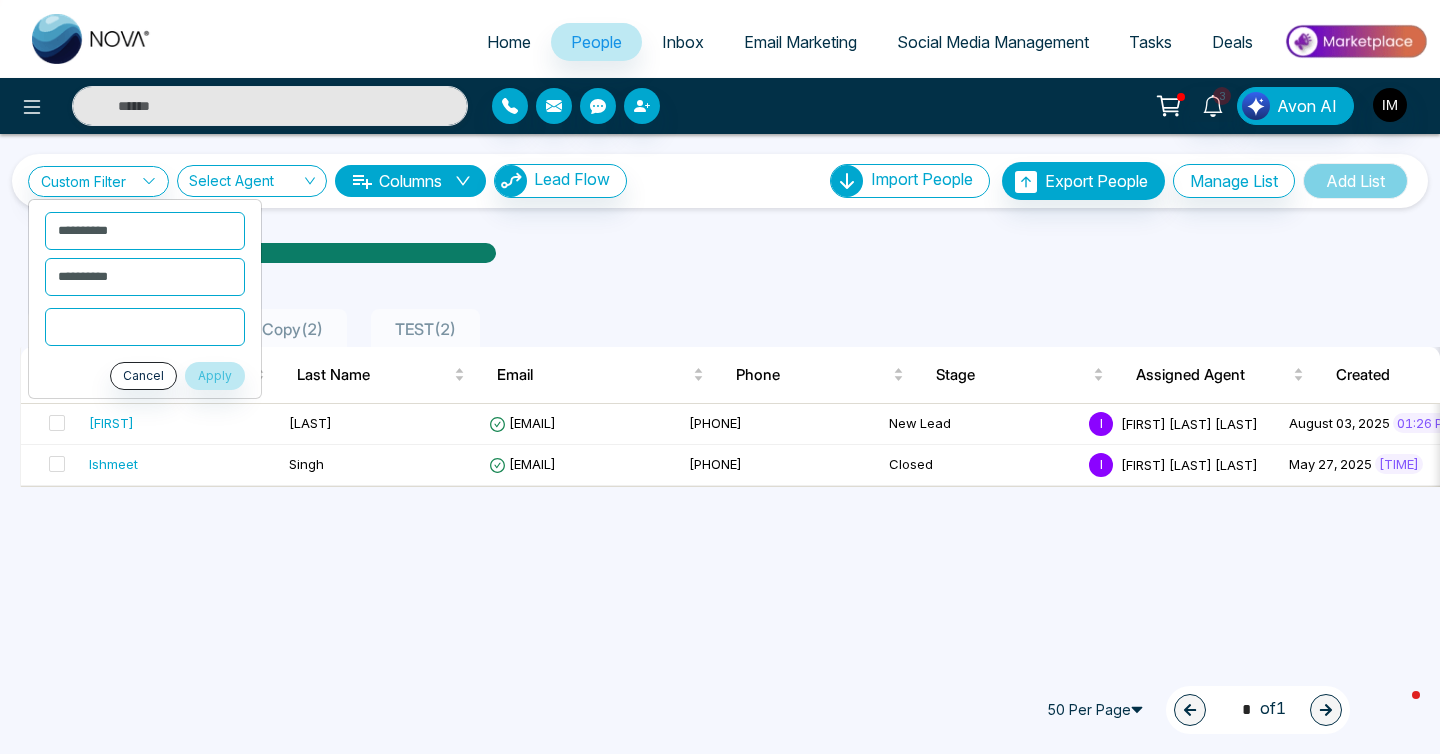 type on "*" 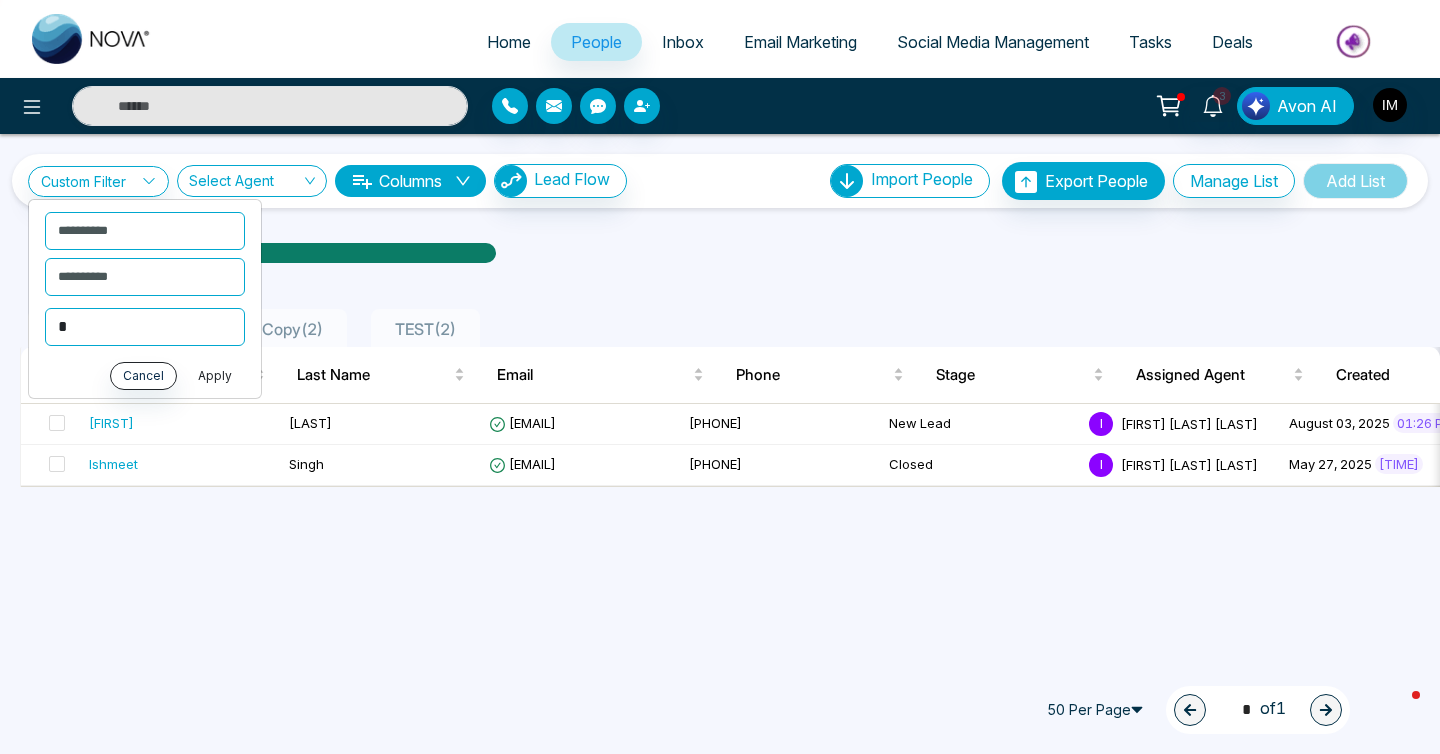 click on "Apply" at bounding box center (215, 376) 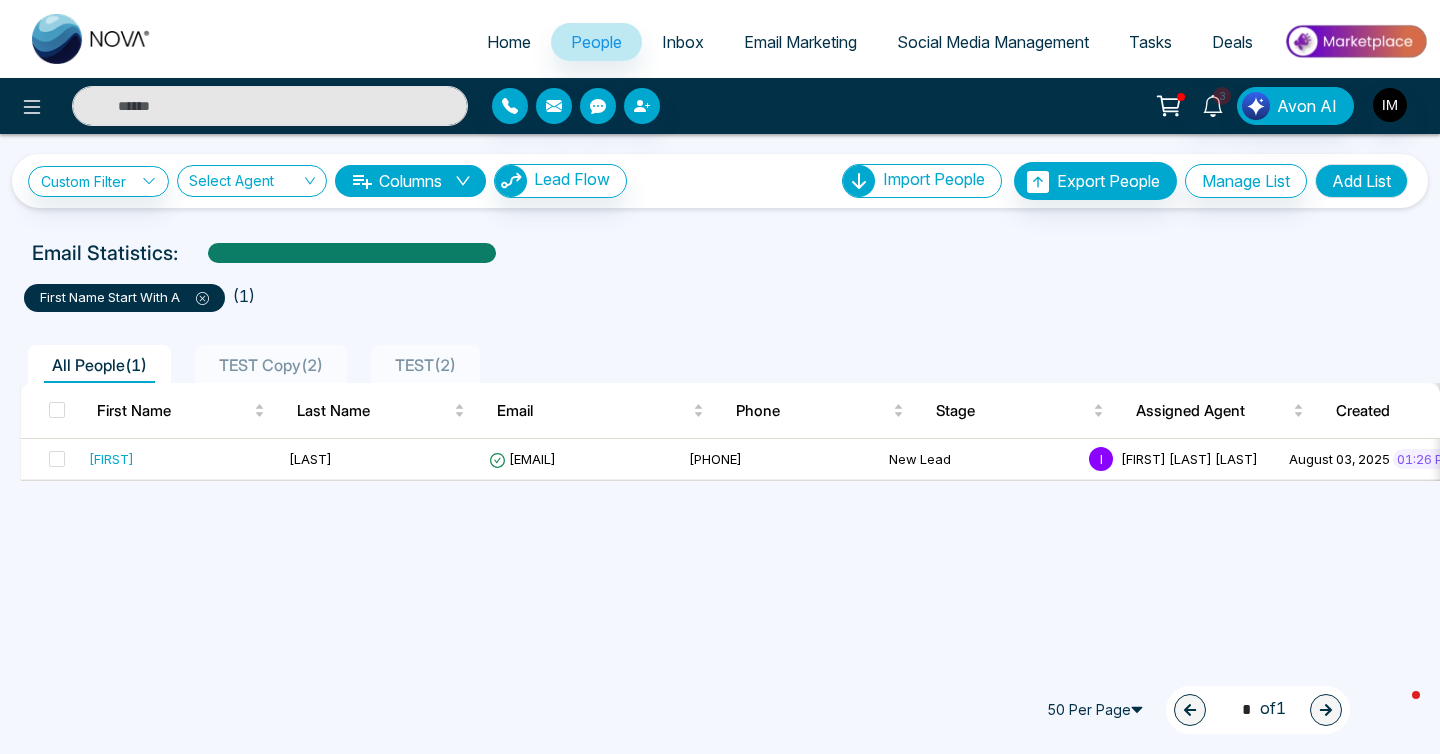click on "Add List" at bounding box center (1361, 181) 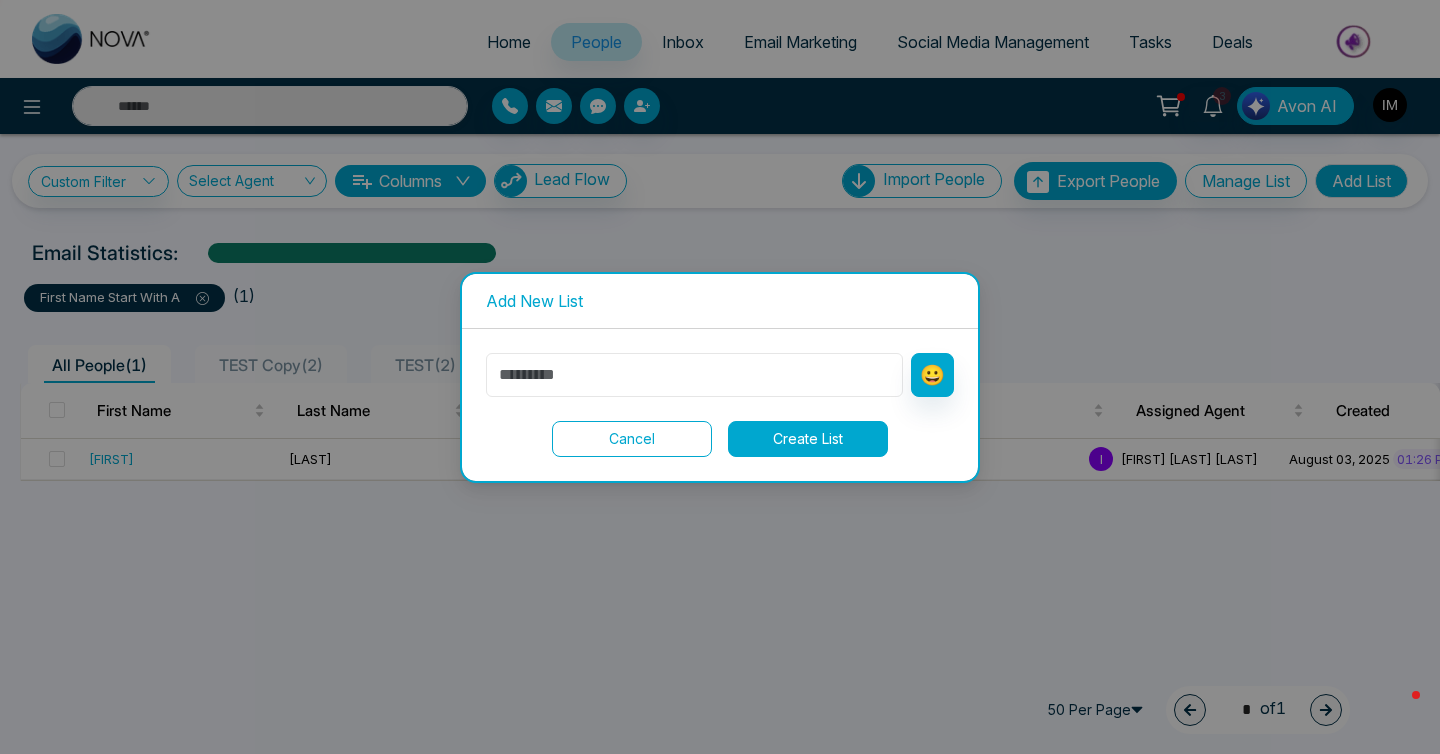 click at bounding box center (694, 375) 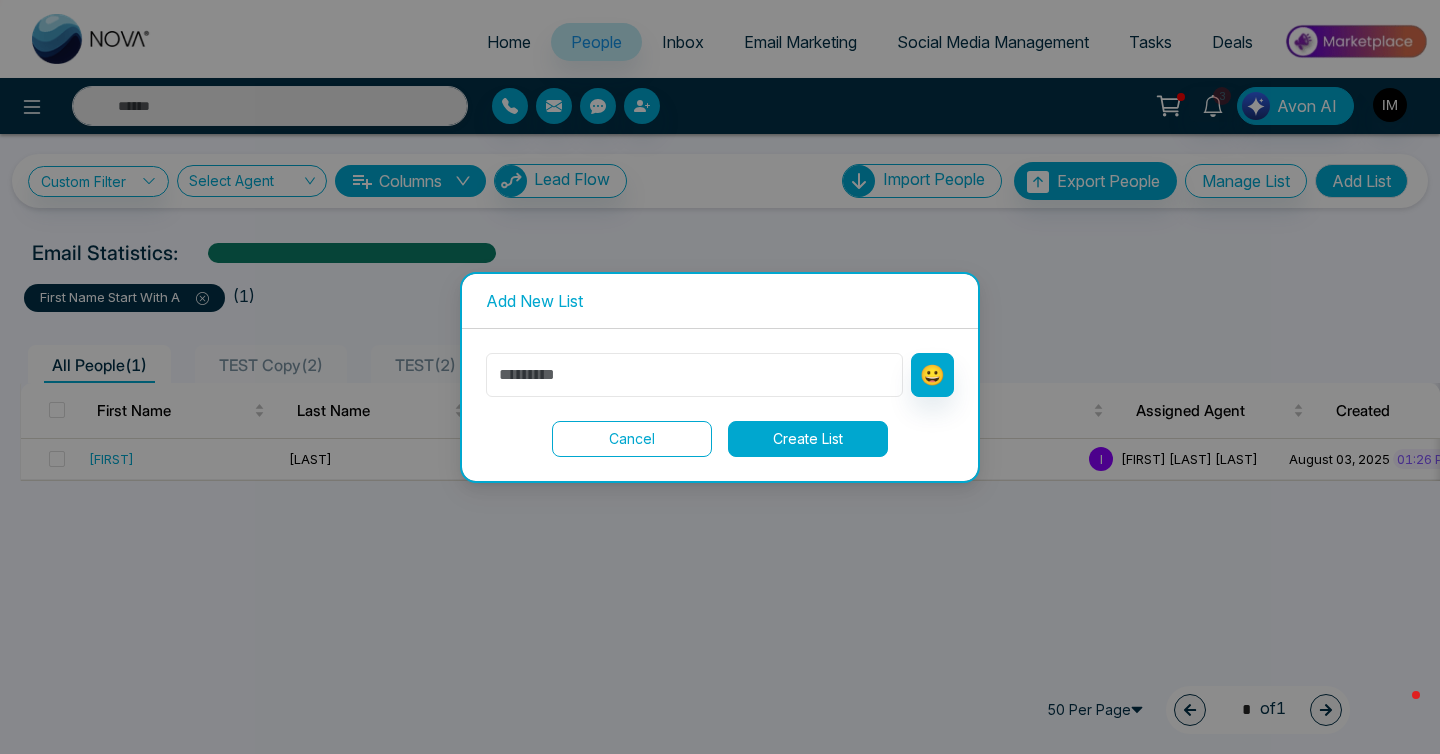 click at bounding box center (694, 375) 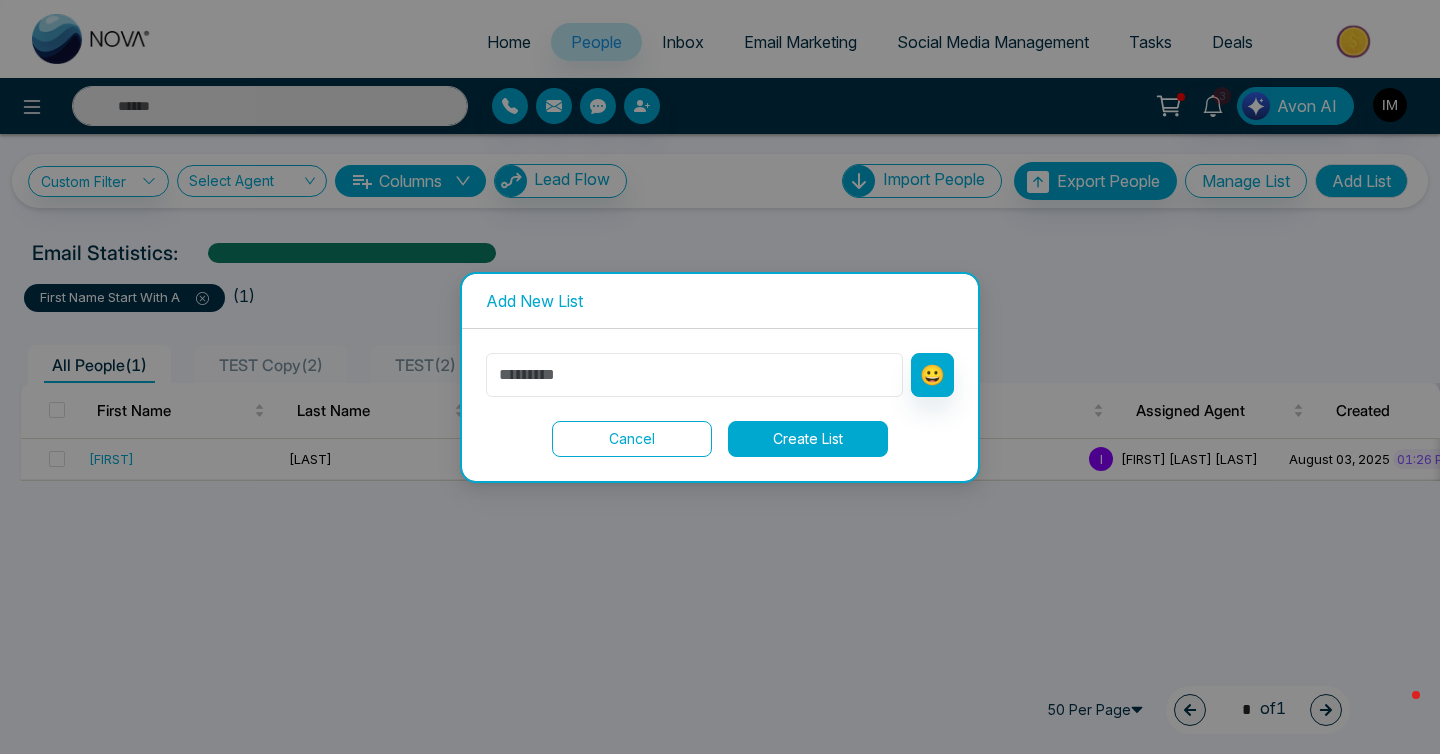 click at bounding box center [694, 375] 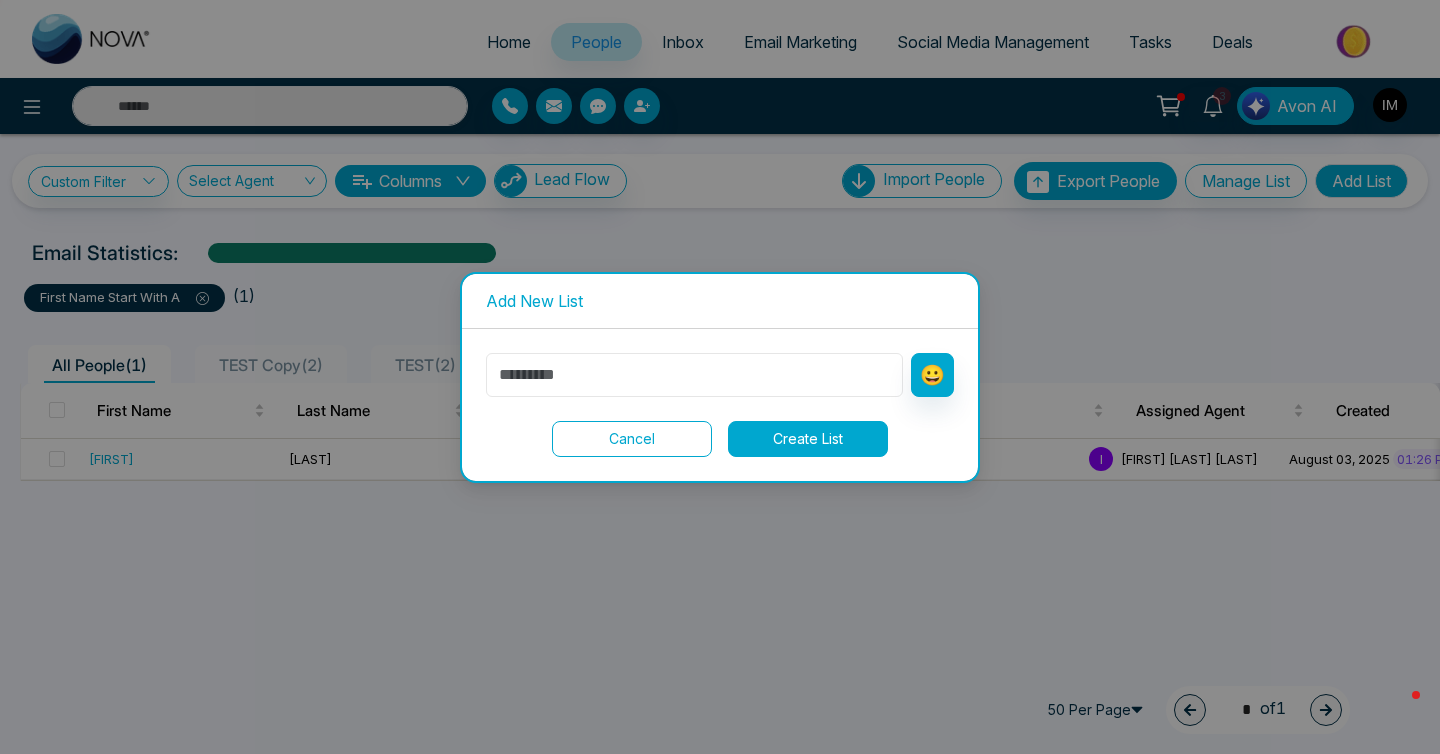click at bounding box center [694, 375] 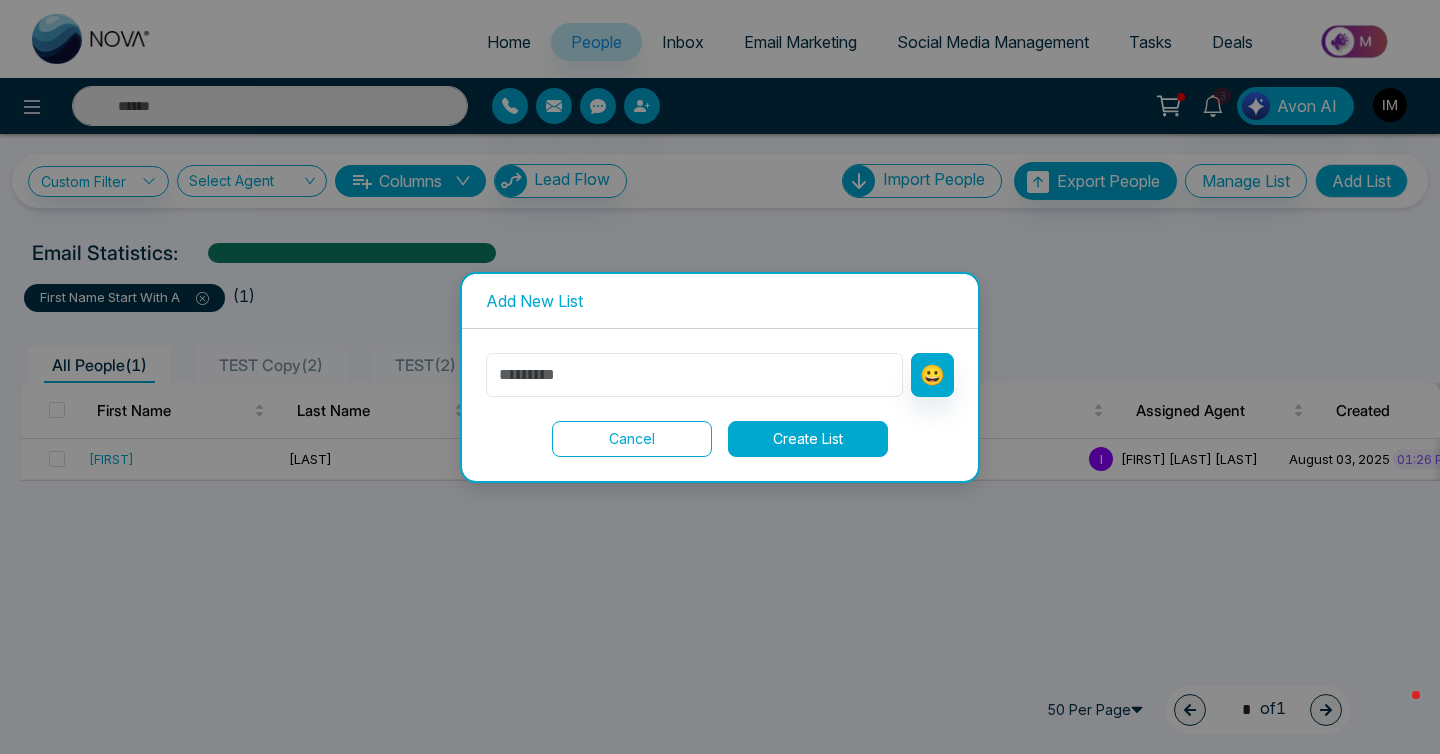 click at bounding box center [694, 375] 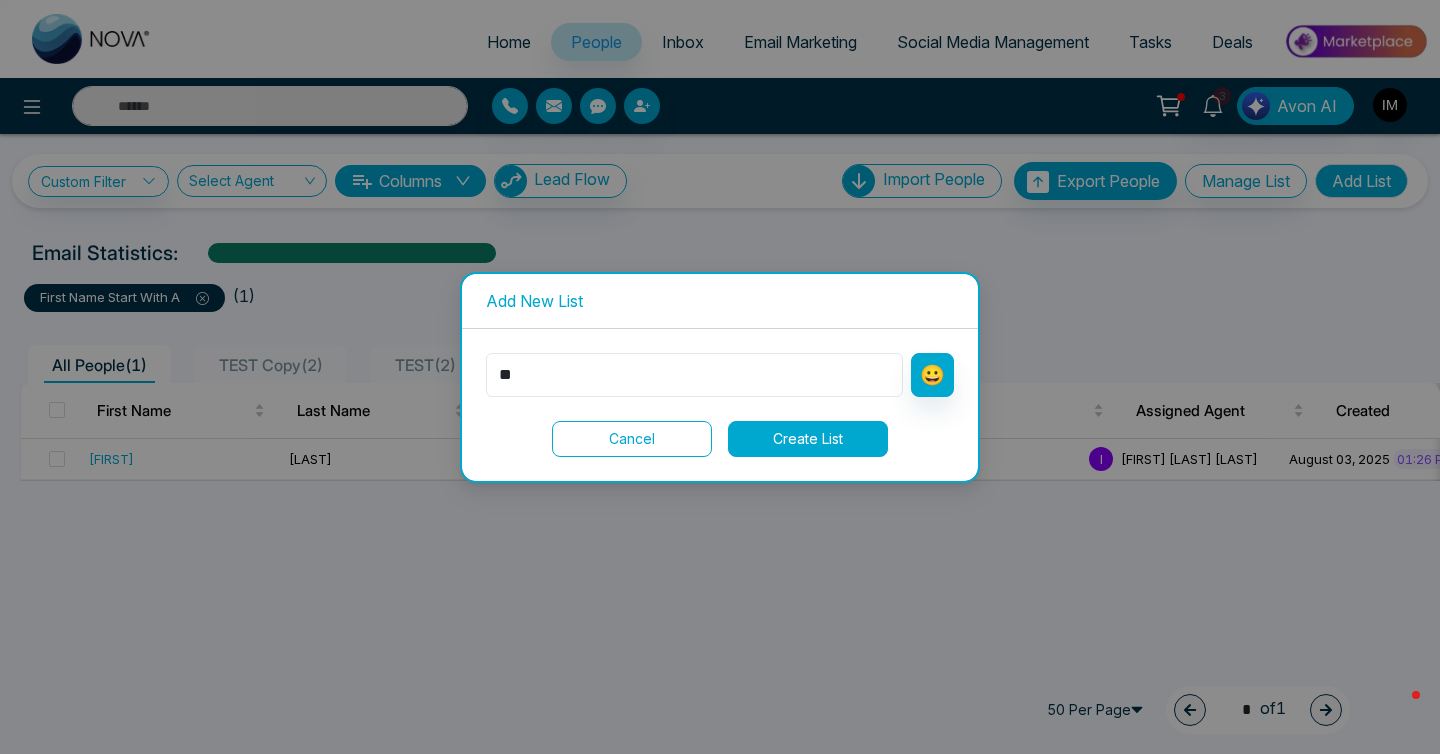 type on "*" 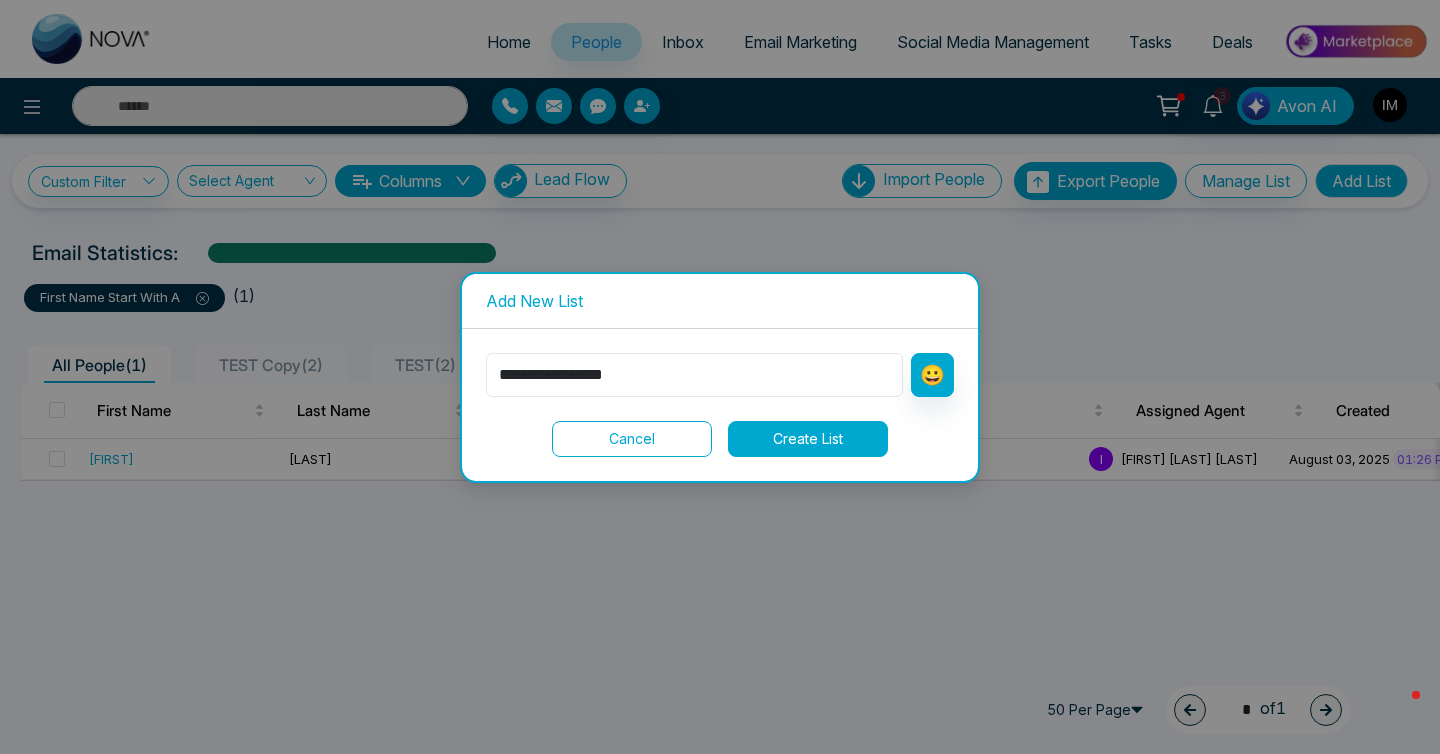 type on "**********" 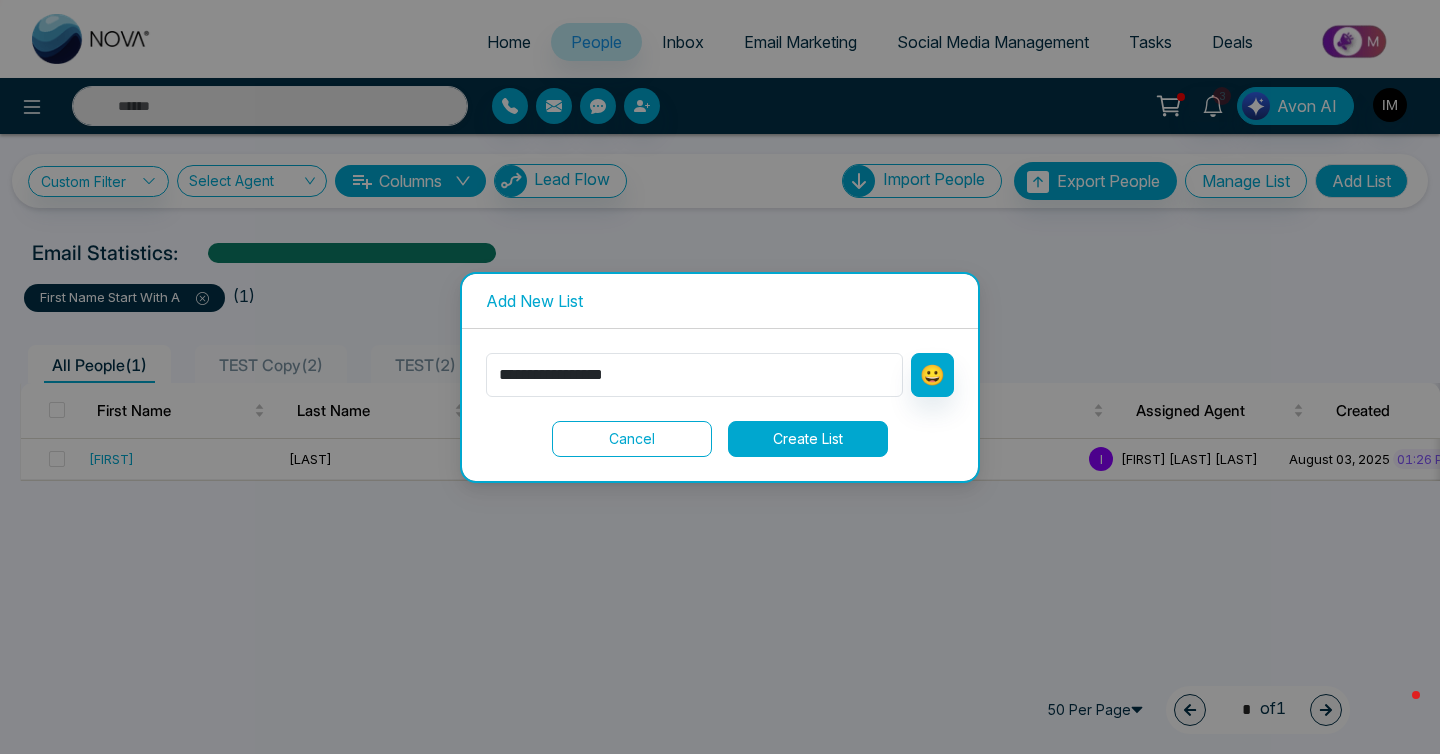 click on "Create List" at bounding box center [808, 439] 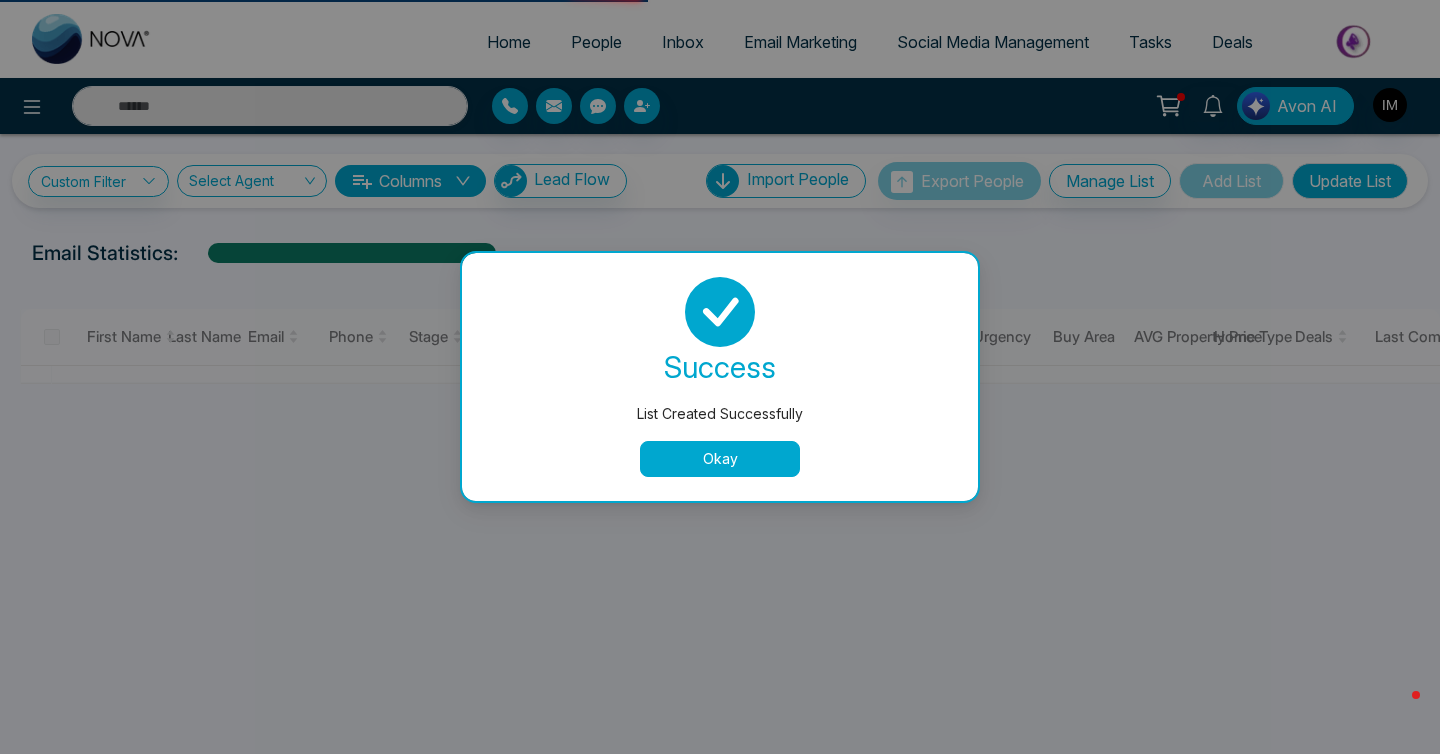 click on "Okay" at bounding box center (720, 459) 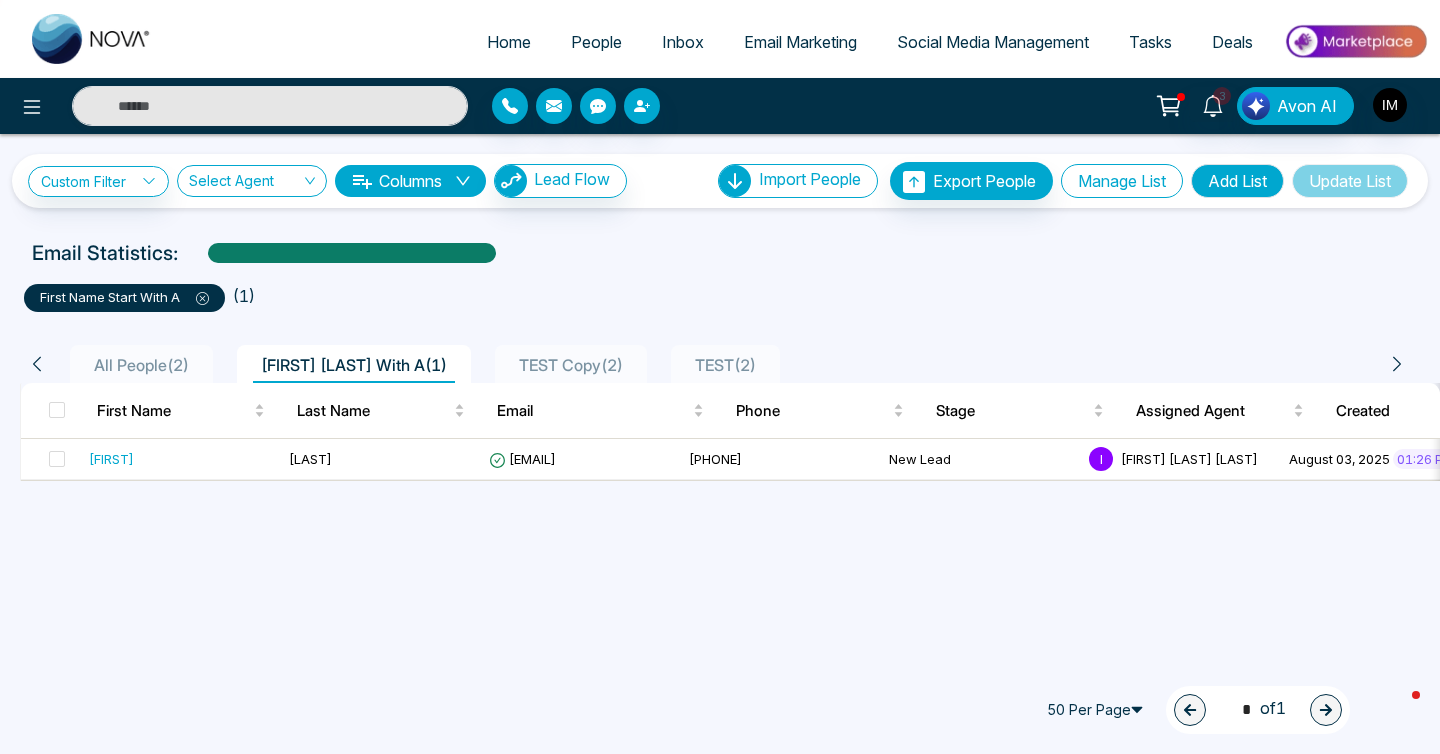 click on "Manage List" at bounding box center [1122, 181] 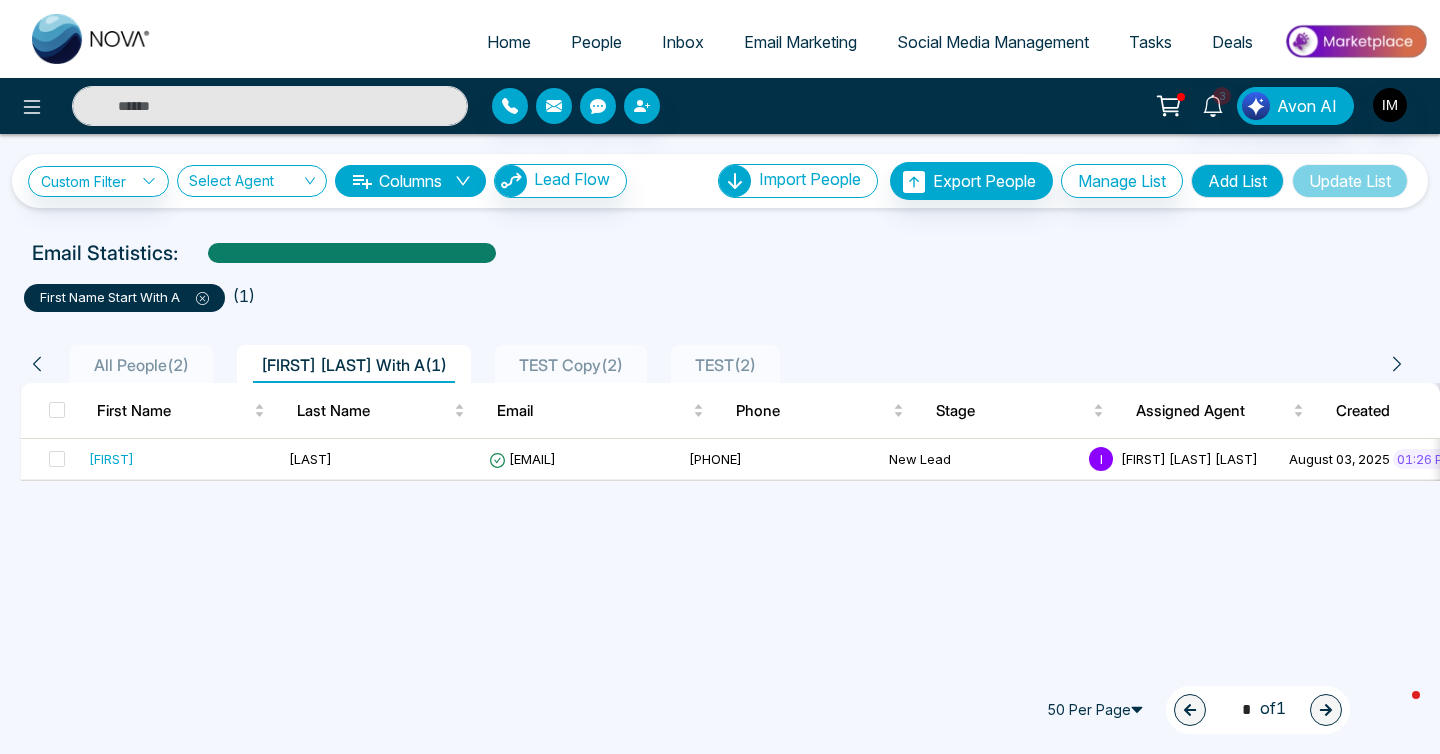 click 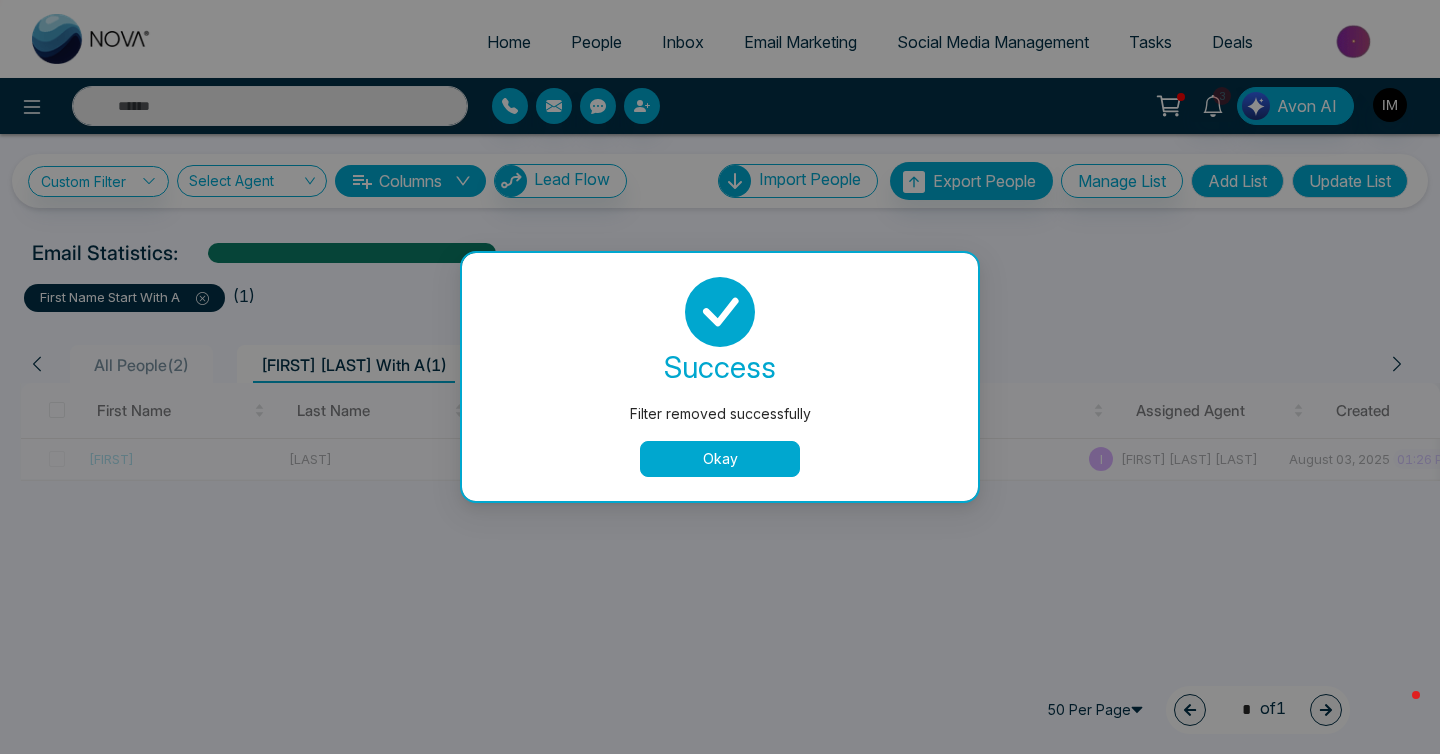 click on "Filter removed successfully success Filter removed successfully   Okay" at bounding box center [720, 377] 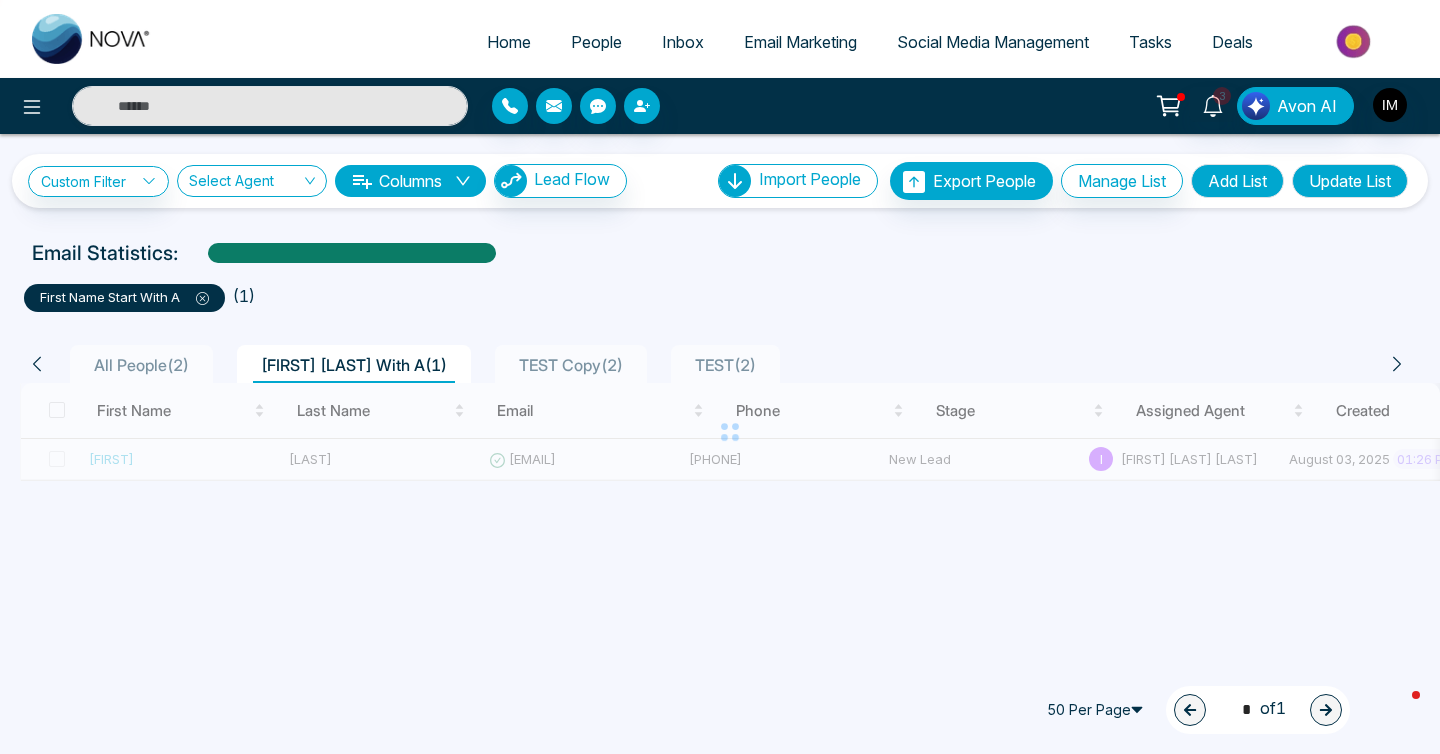 click 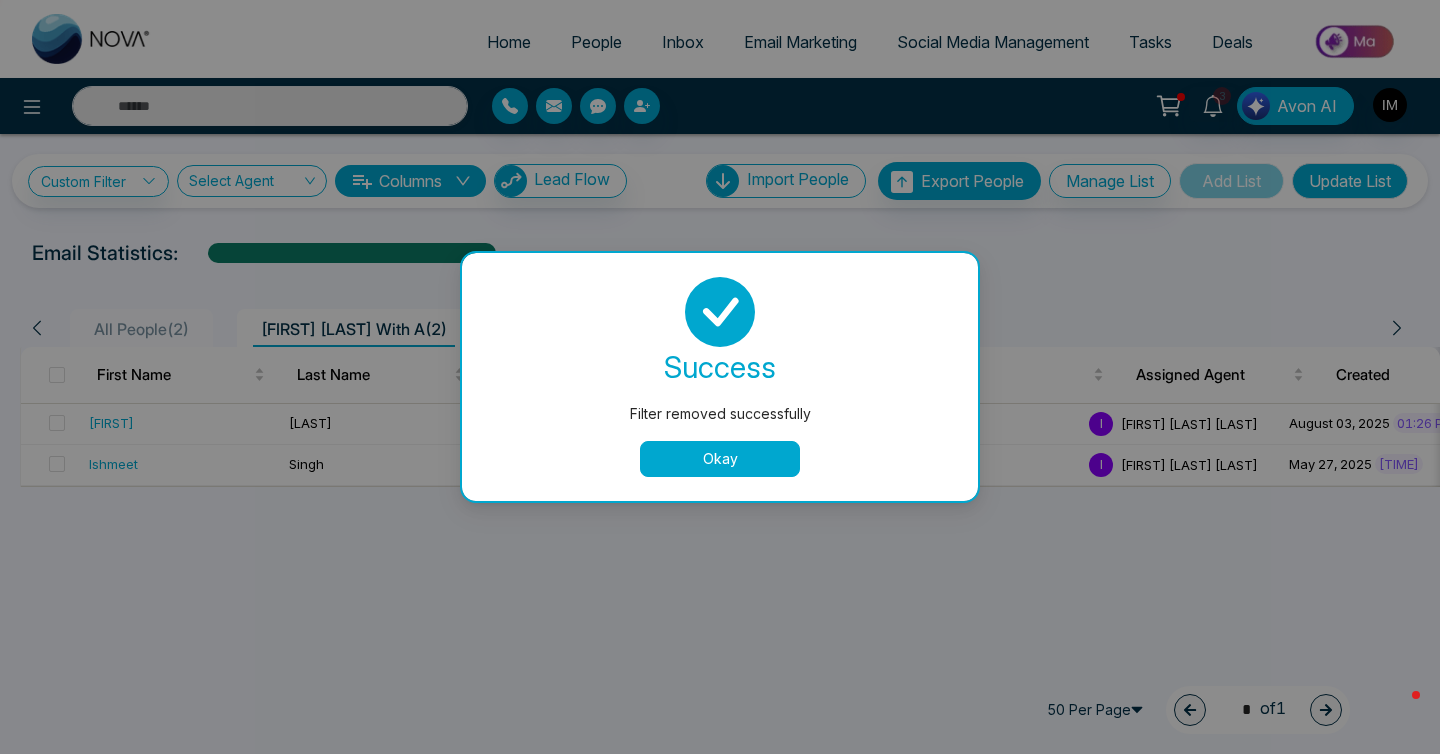 click on "Okay" at bounding box center (720, 459) 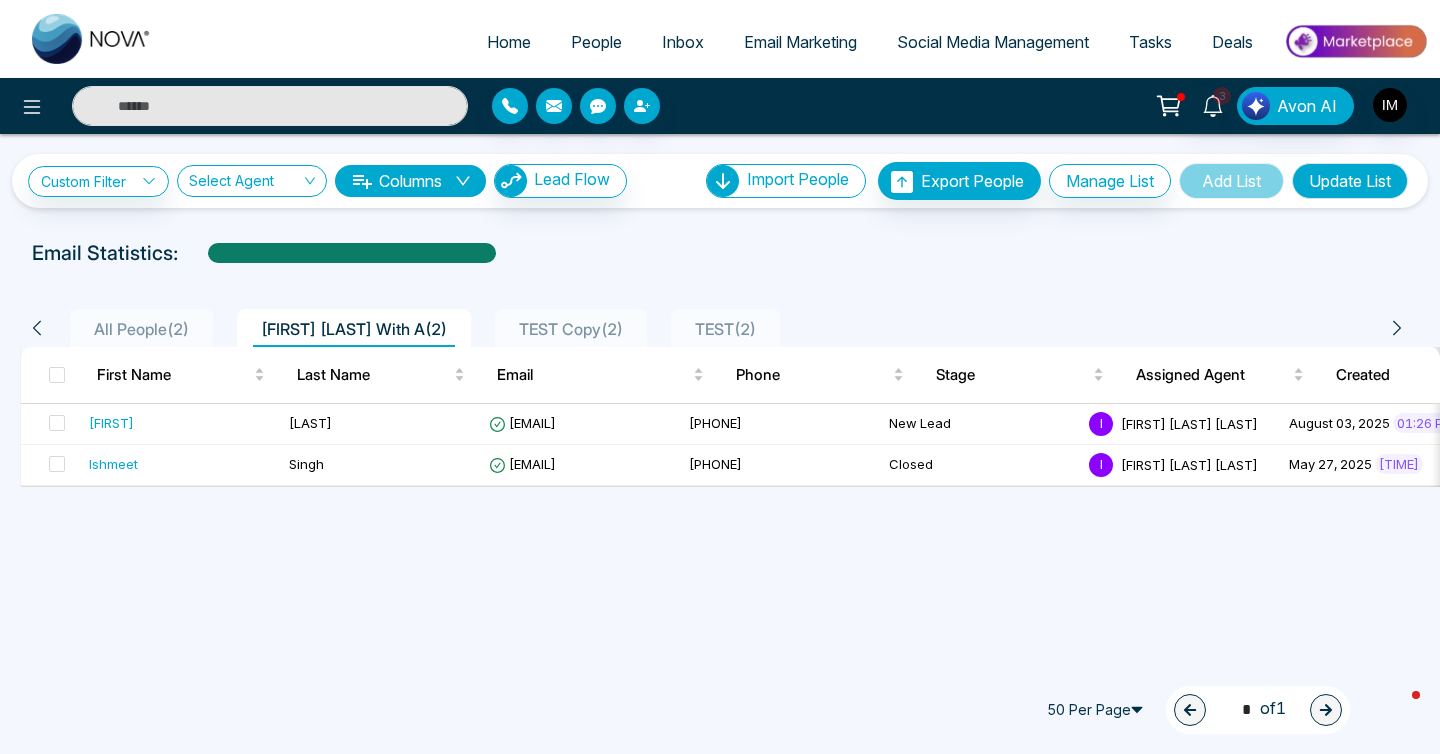 click on "All People  ( 2 )" at bounding box center [141, 329] 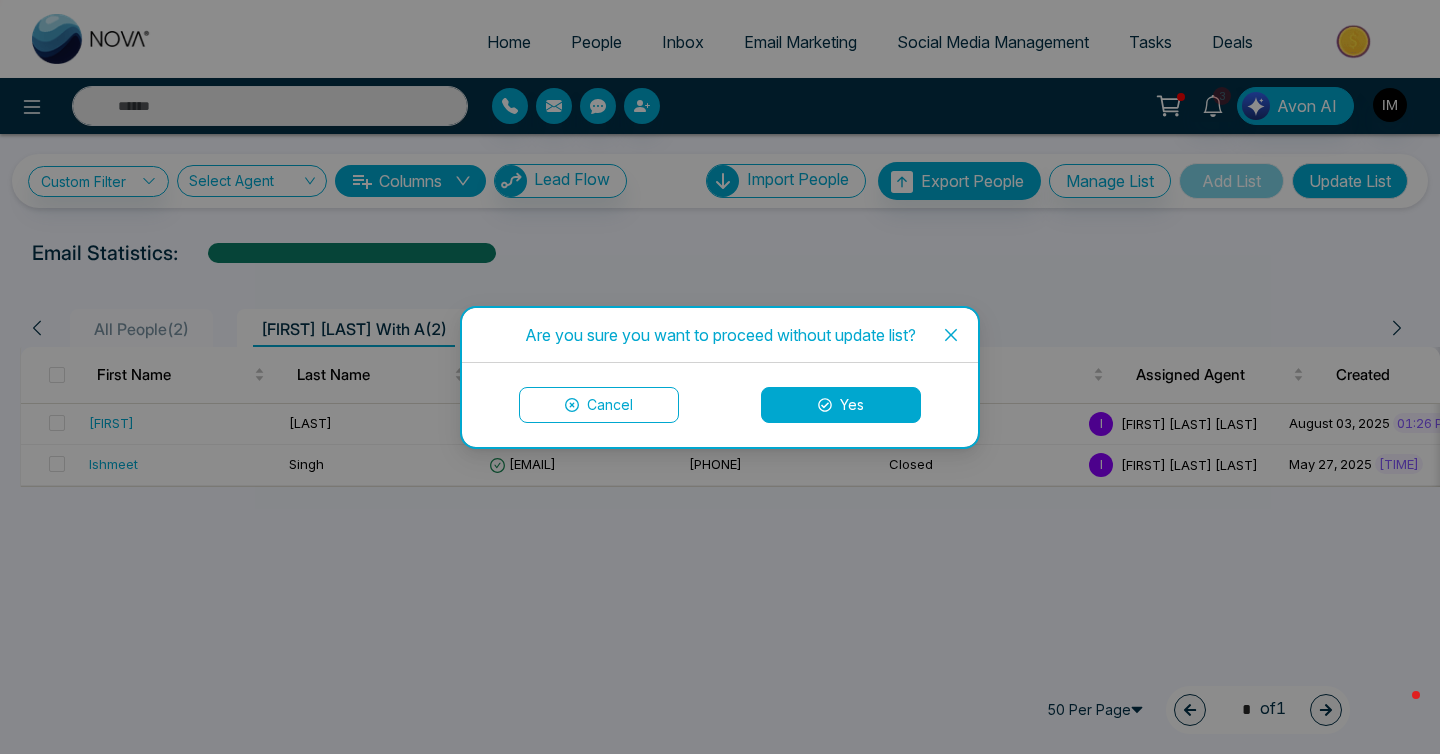 click 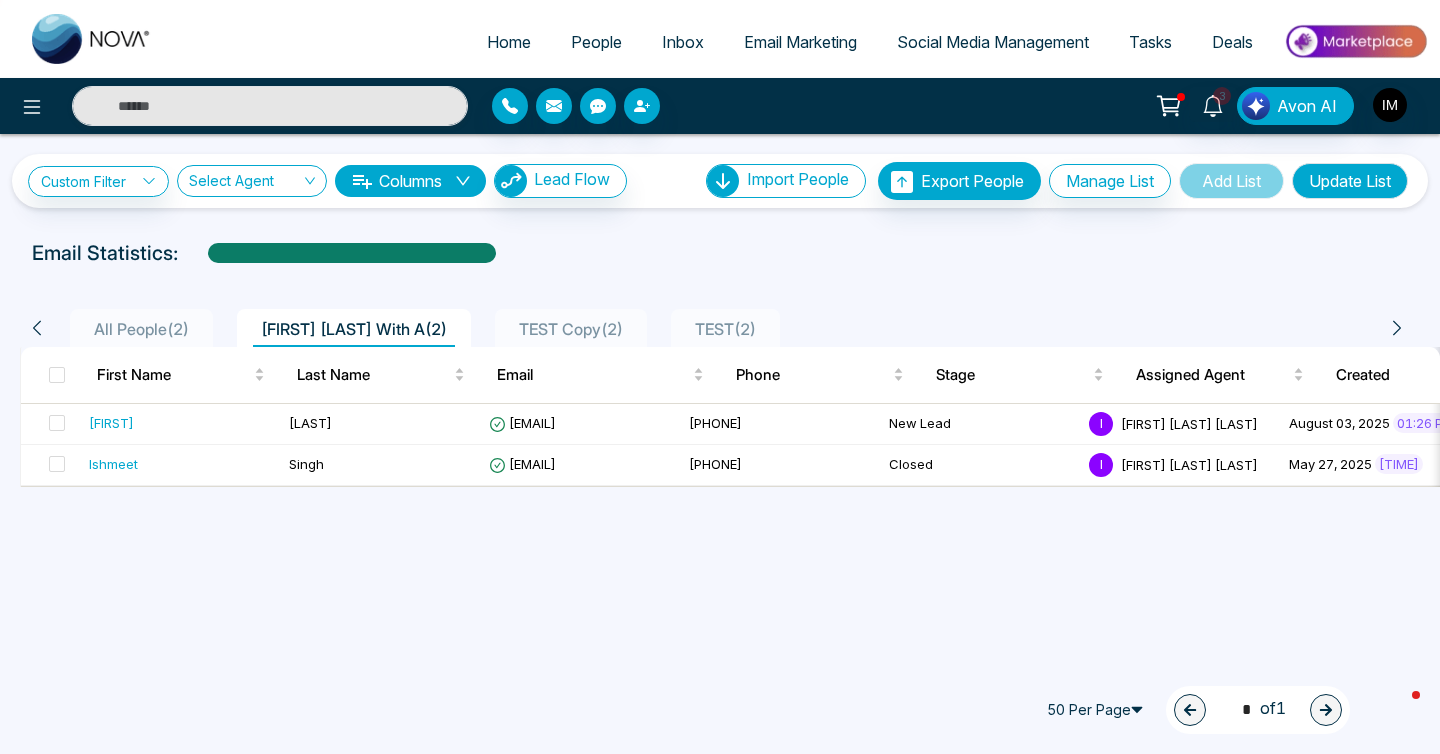 click on "Email Marketing" at bounding box center (800, 42) 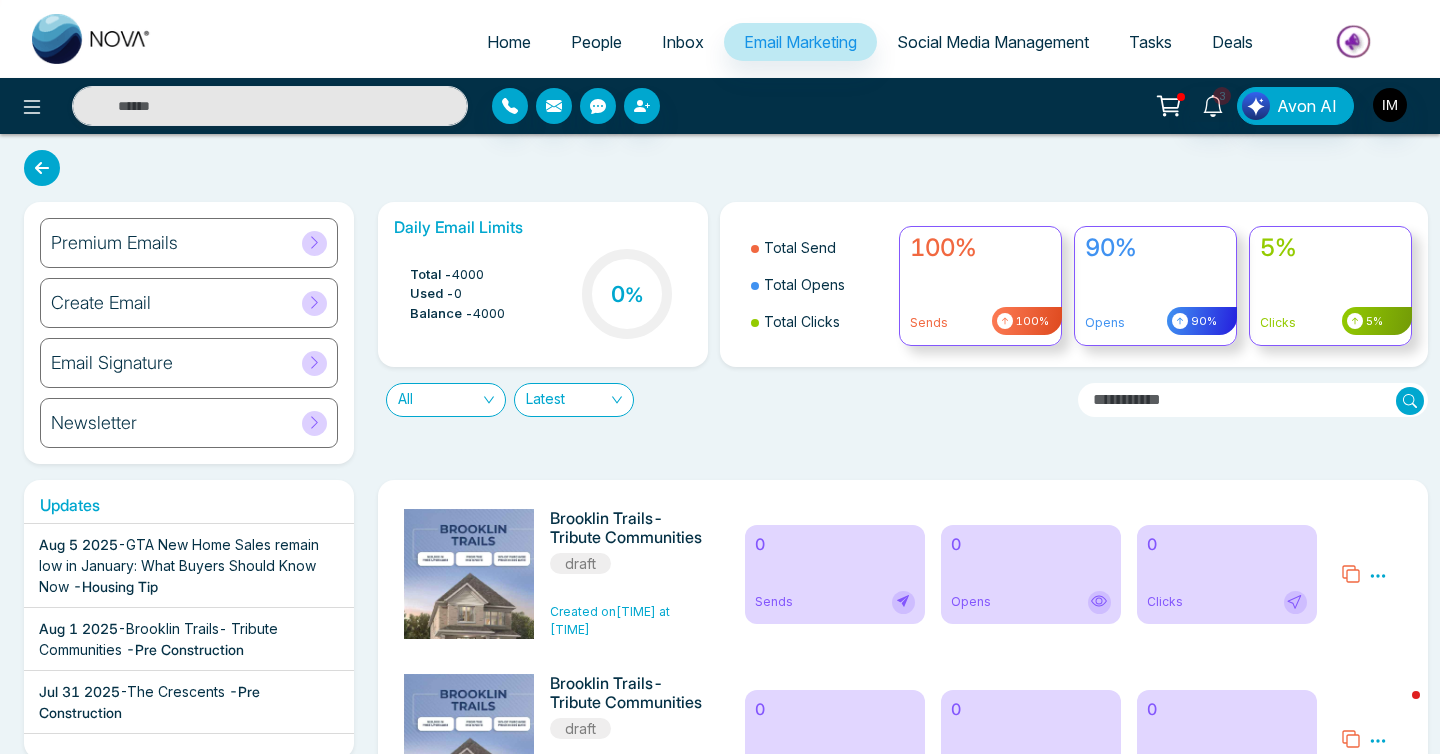 click on "Email Signature" at bounding box center [189, 363] 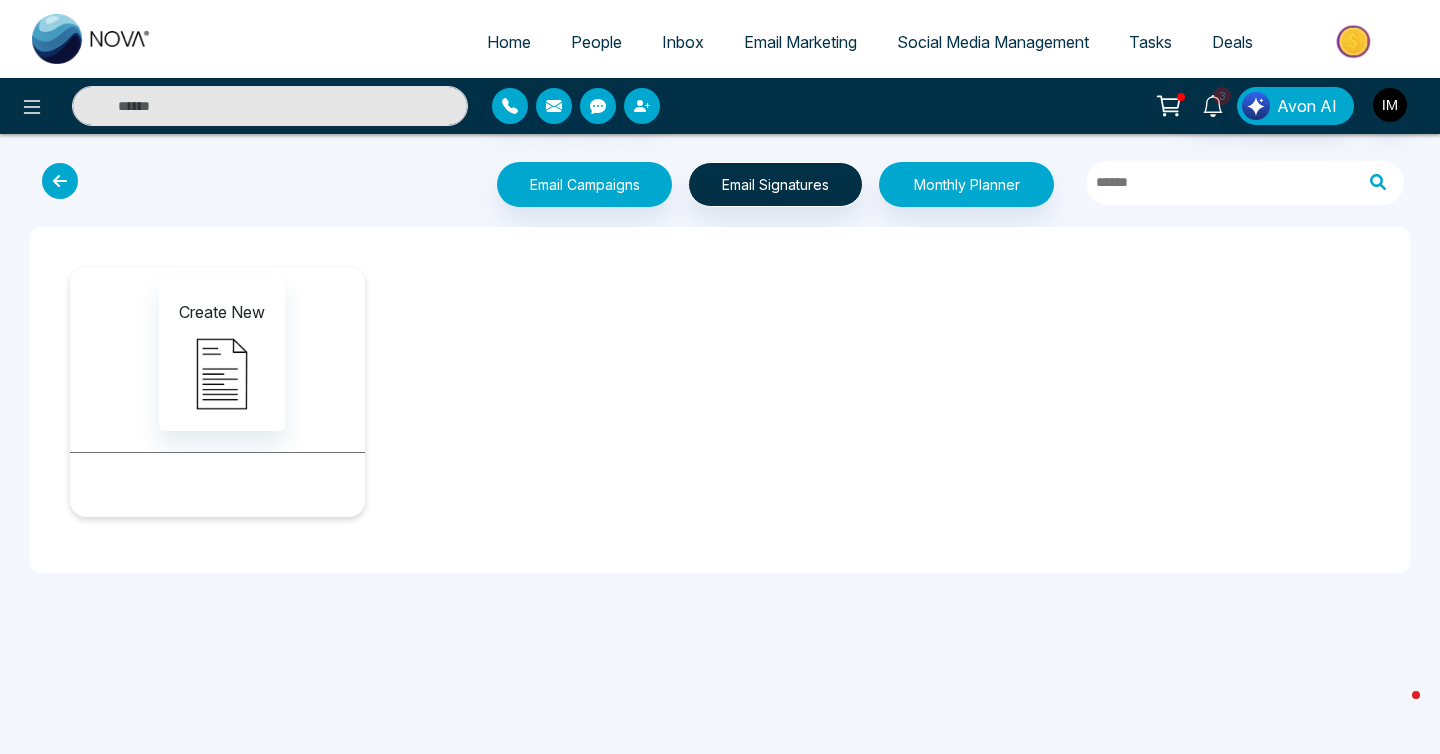 click at bounding box center [60, 181] 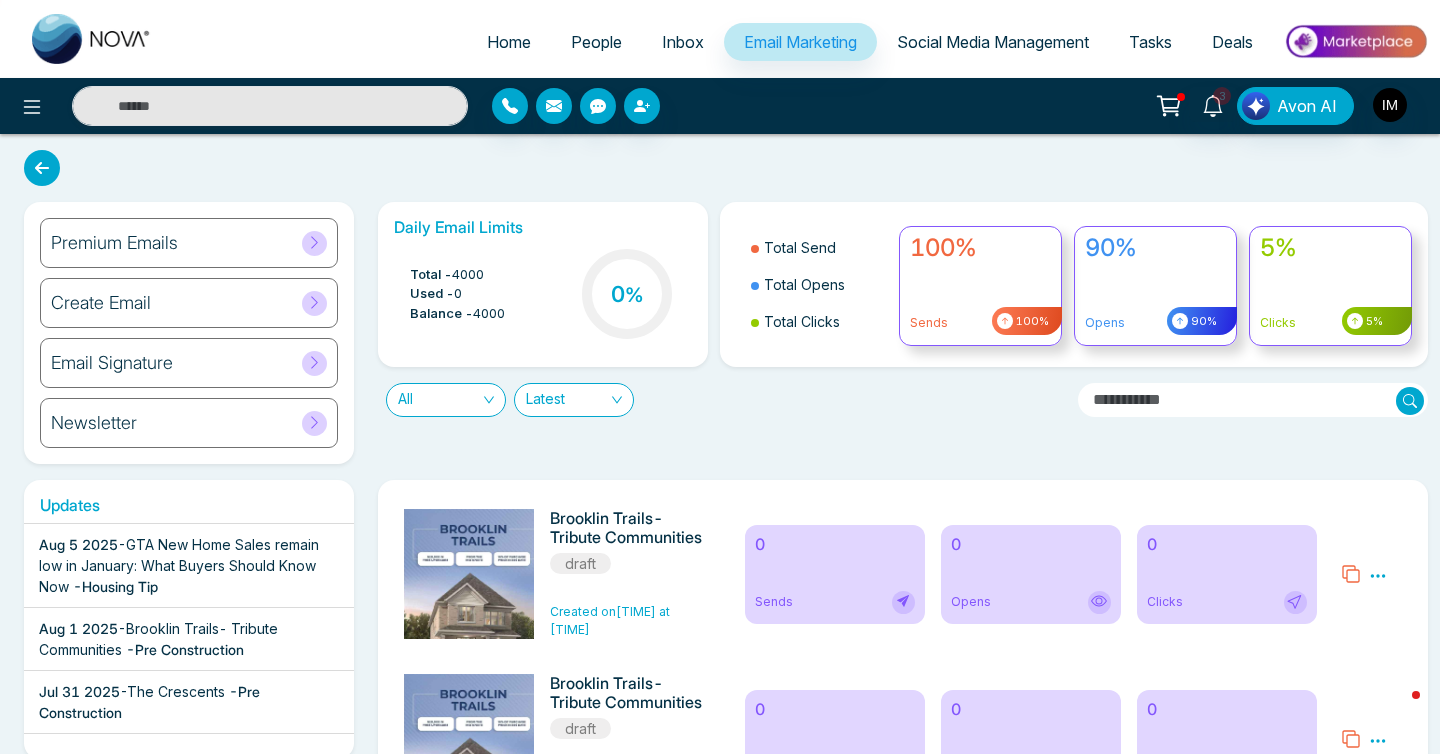 click on "Email Marketing" at bounding box center (800, 42) 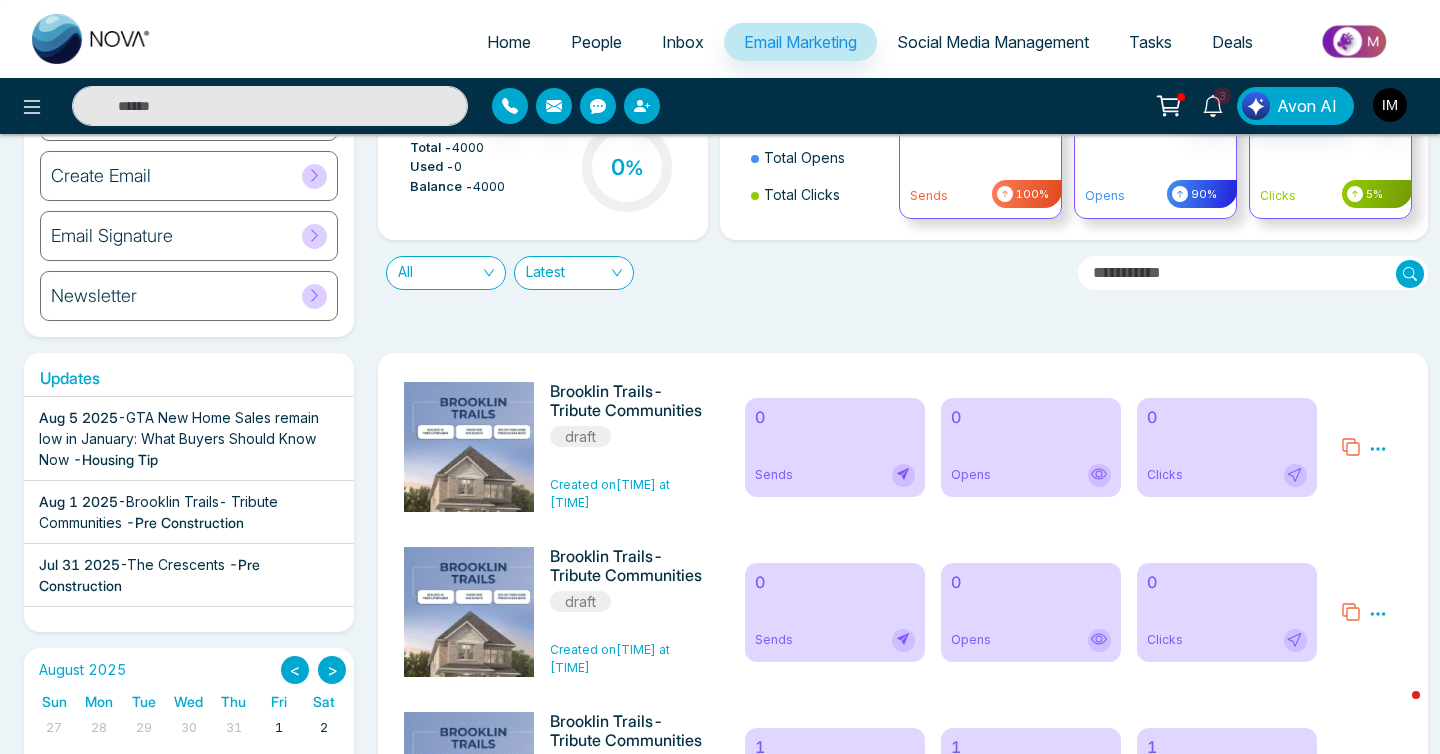 scroll, scrollTop: 246, scrollLeft: 0, axis: vertical 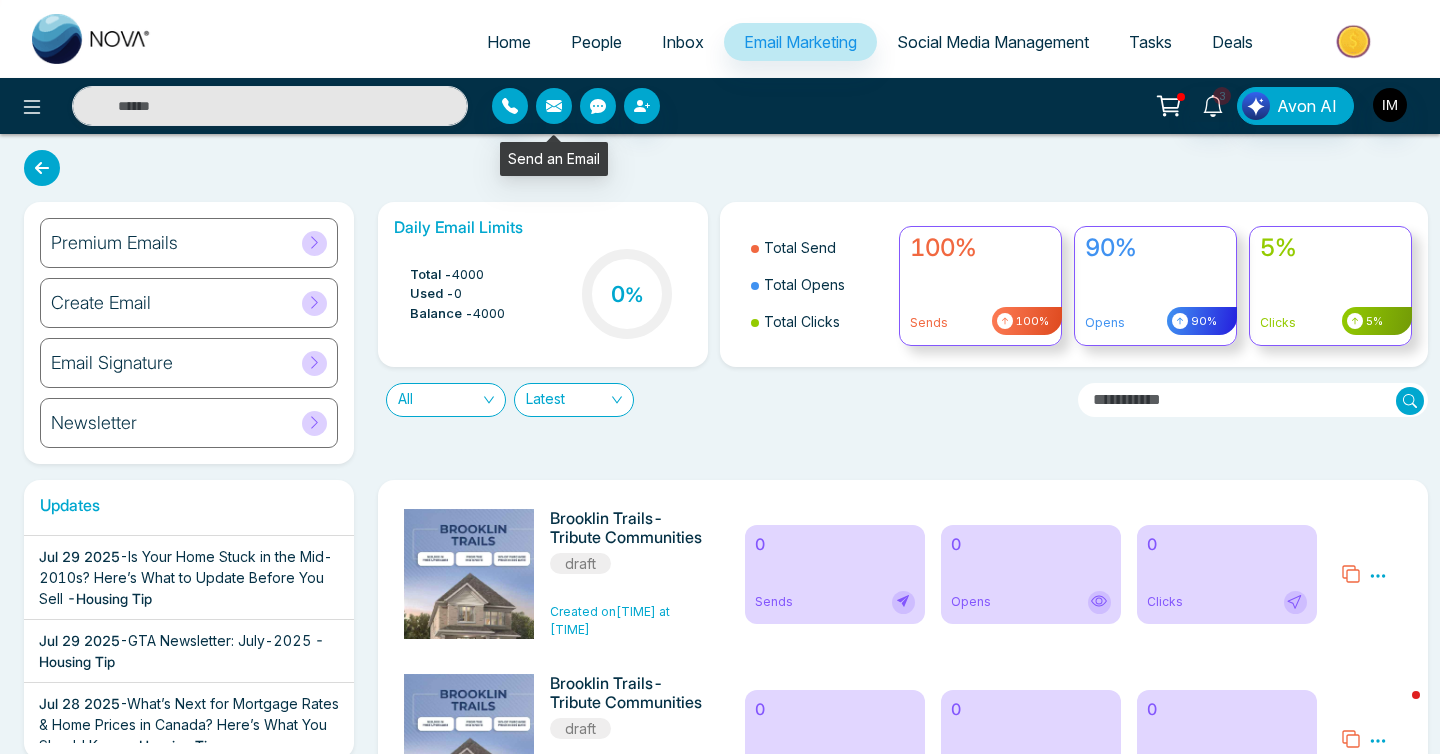click 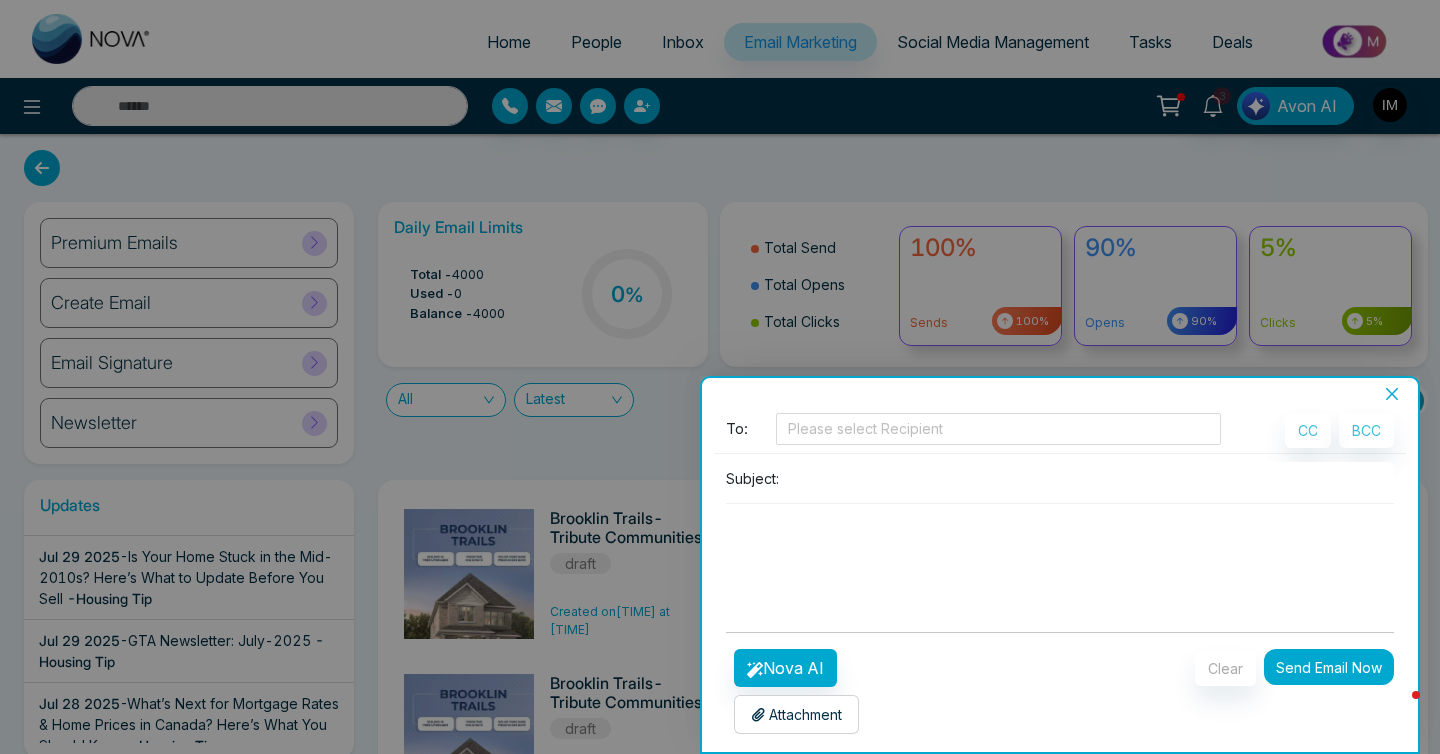 click at bounding box center [720, 377] 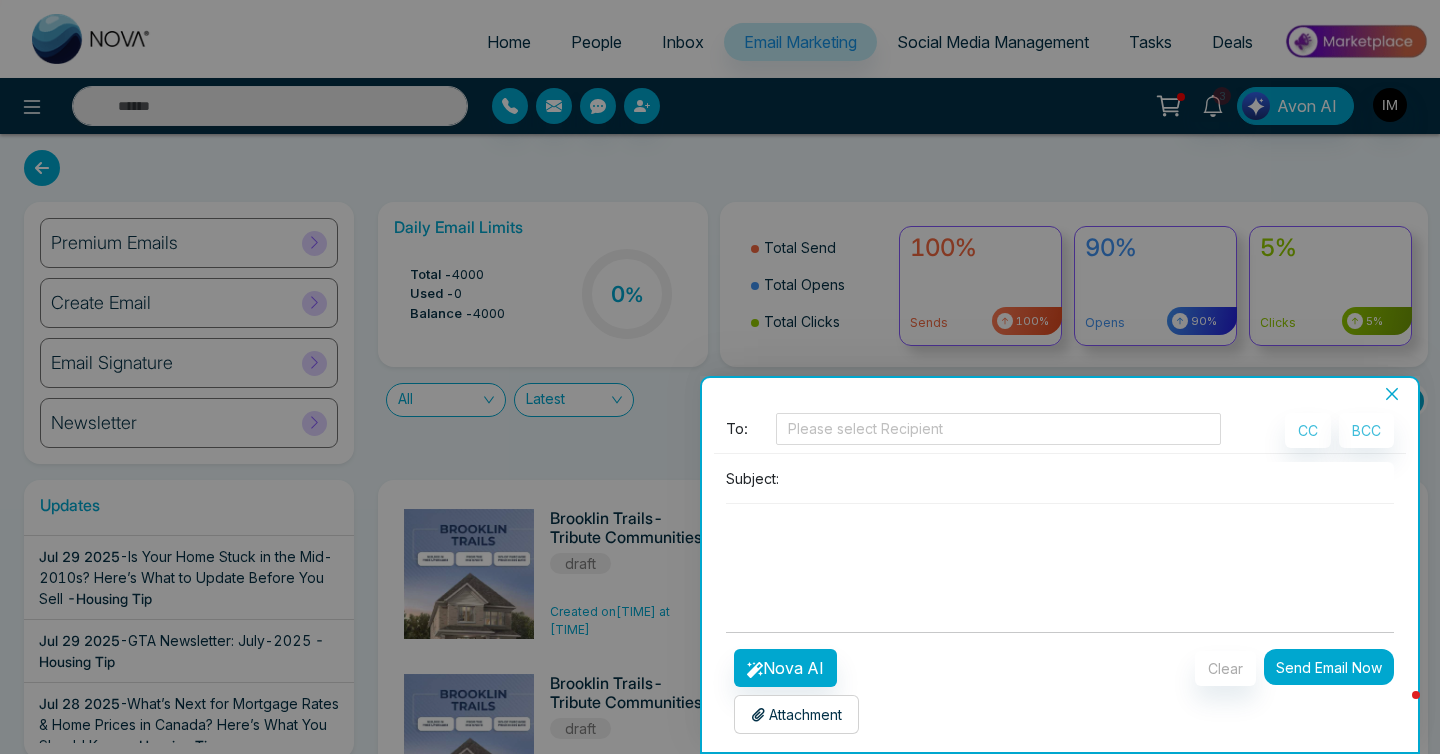 click 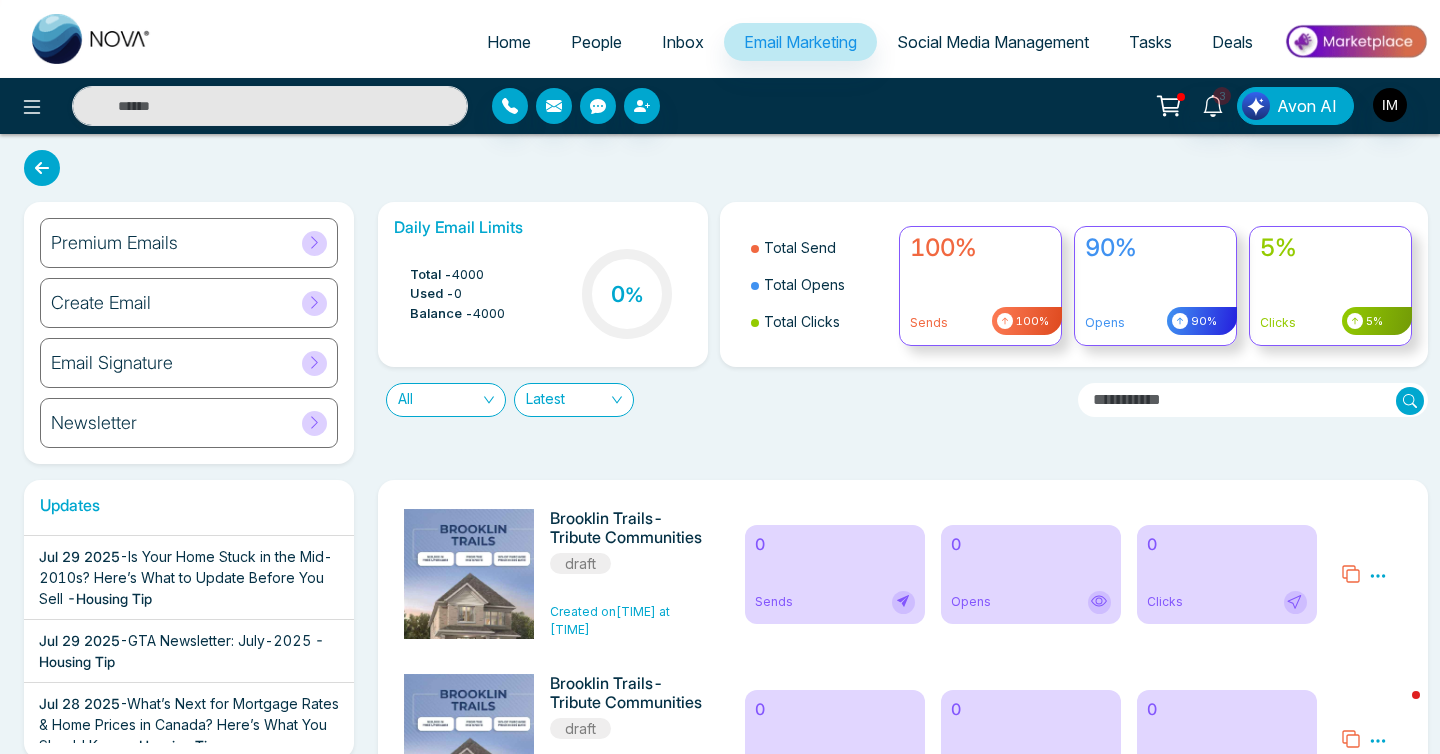click on "Email Marketing" at bounding box center (800, 42) 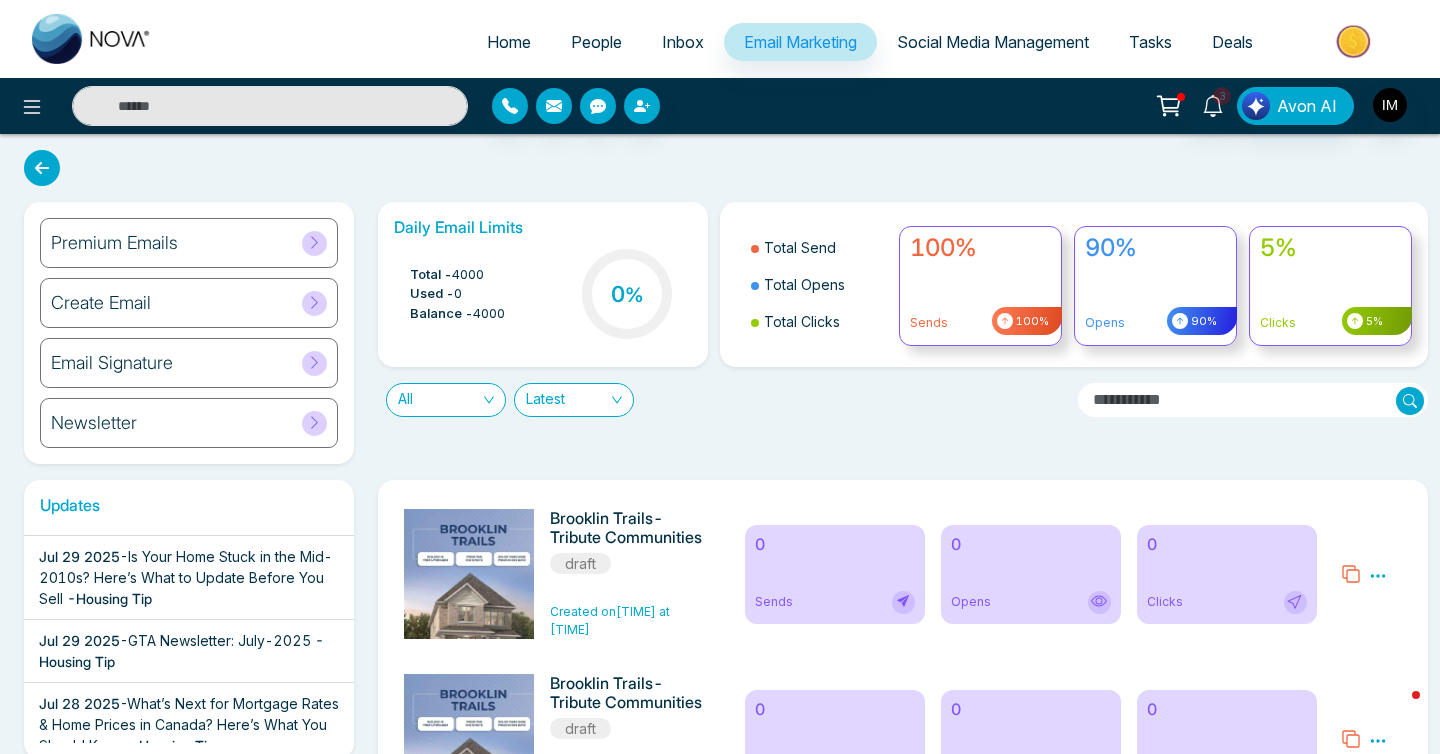 click 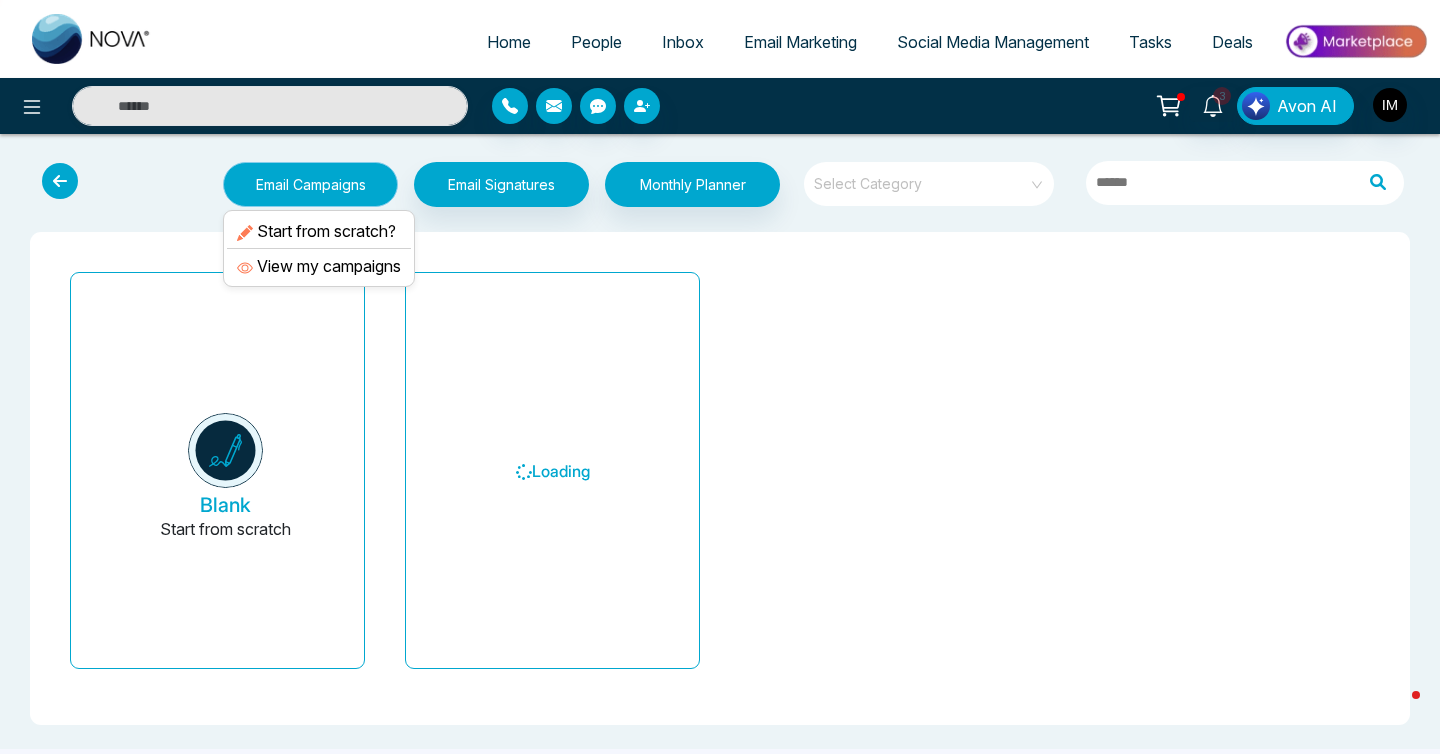 click on "Email Campaigns" at bounding box center [310, 184] 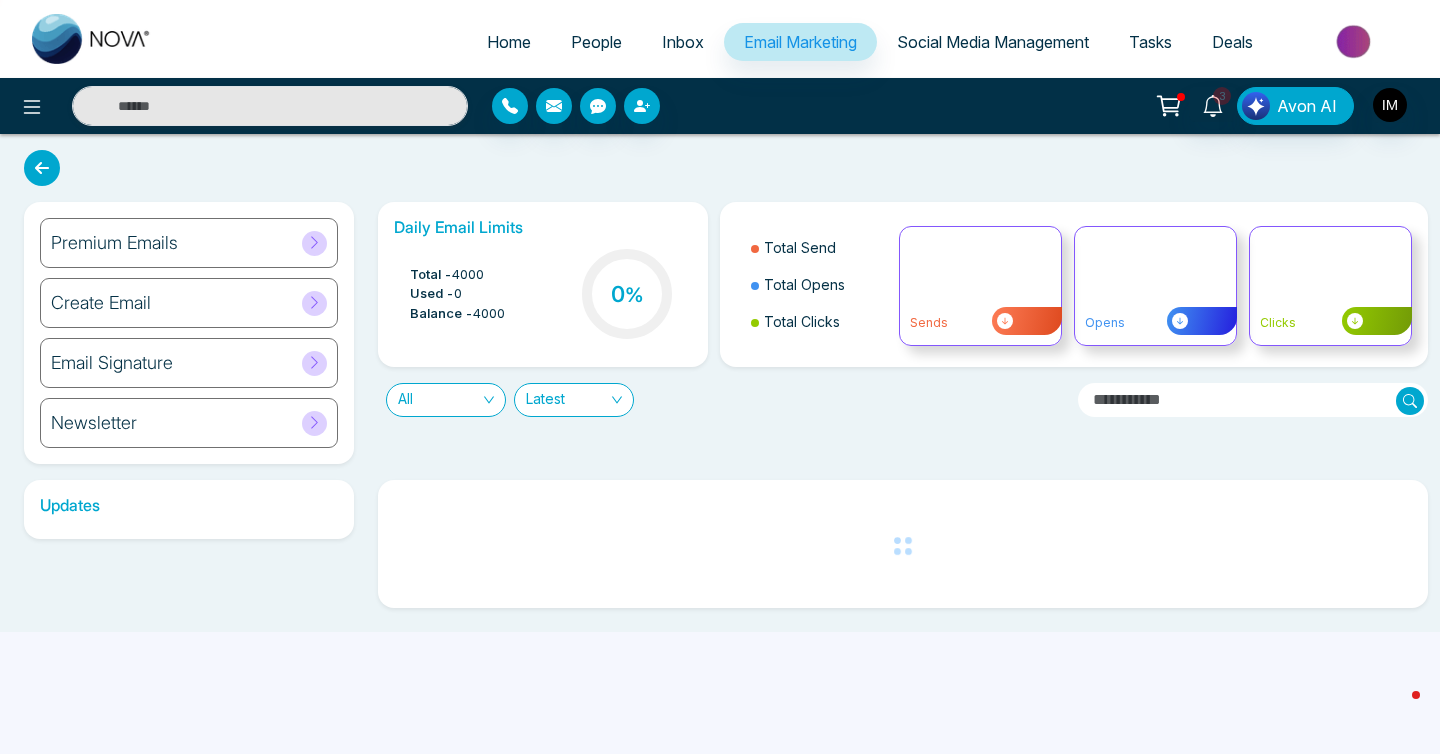 click at bounding box center (314, 243) 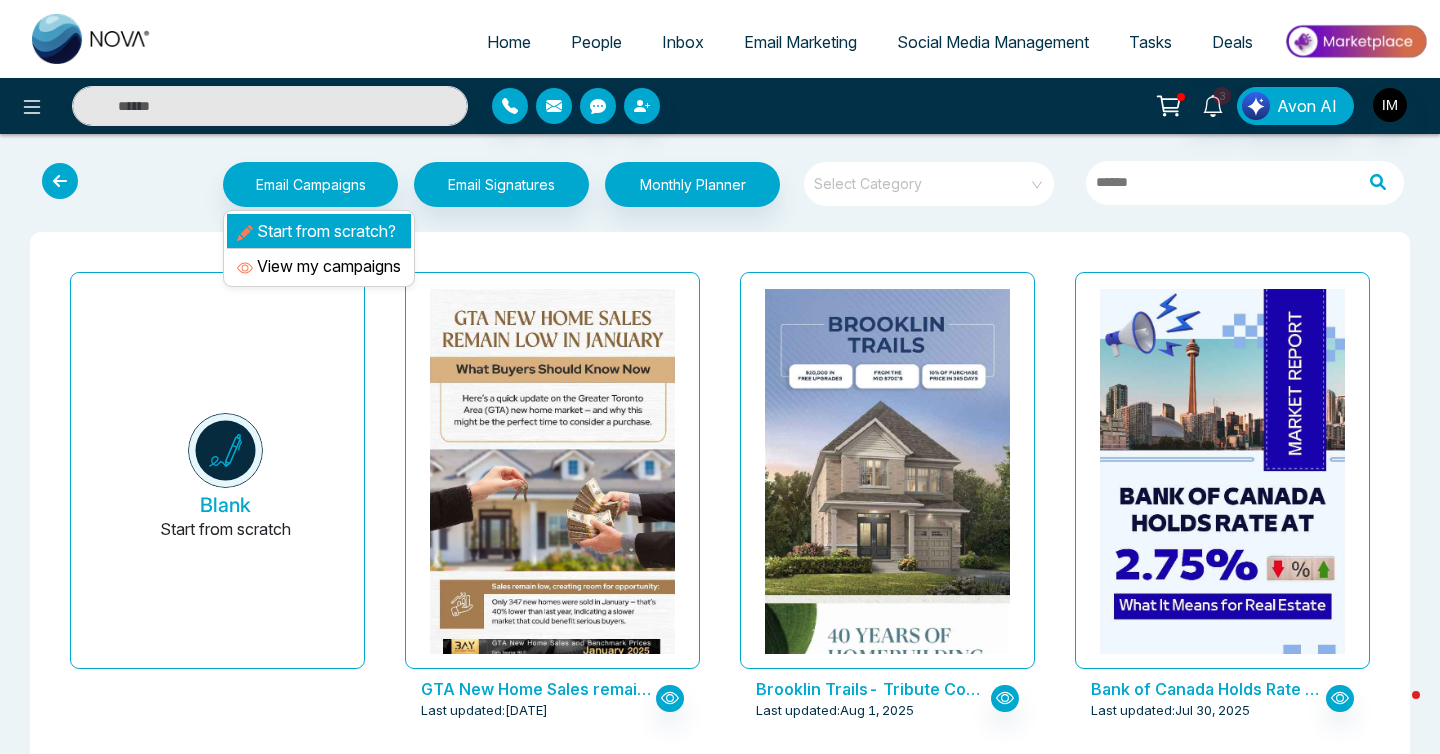 click on "Start from scratch?" at bounding box center (319, 231) 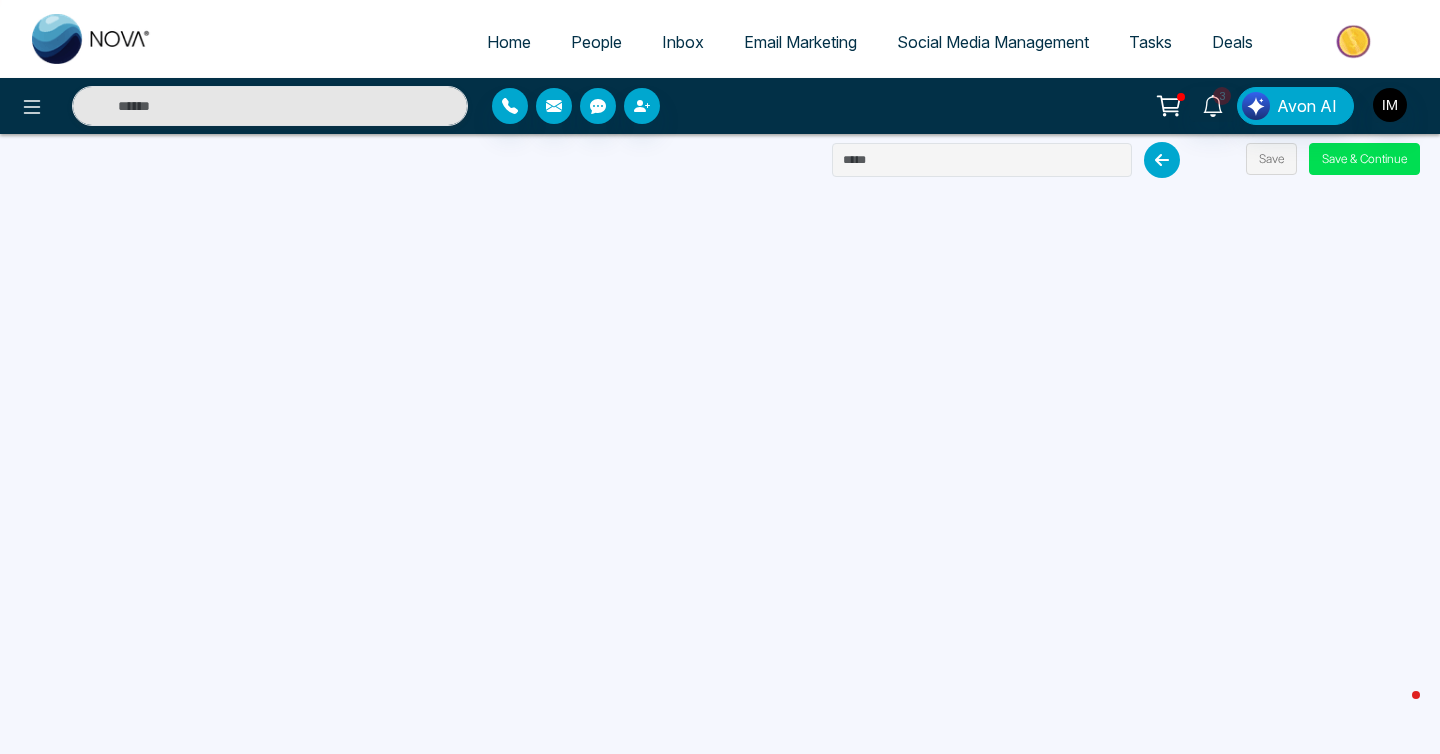 click on "People" at bounding box center (596, 42) 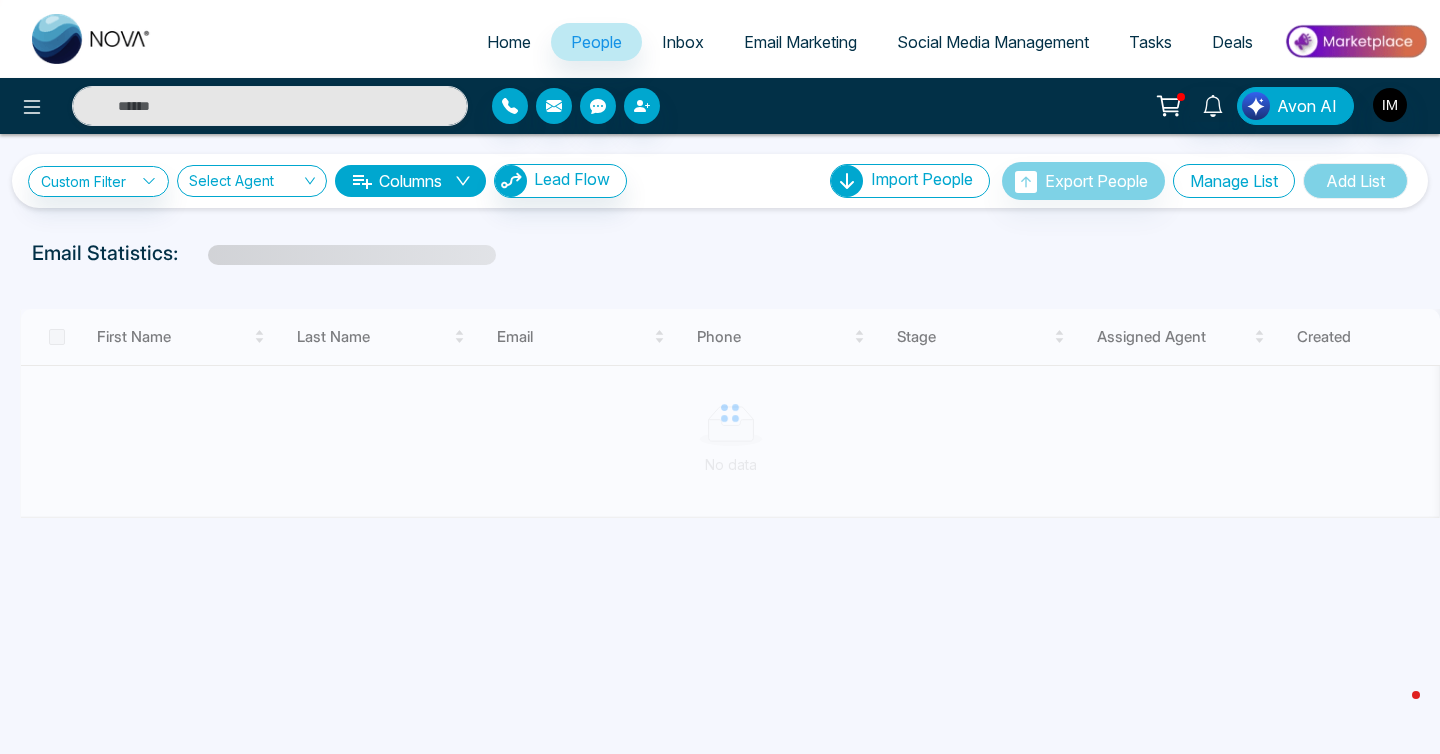 click on "Manage List" at bounding box center (1234, 181) 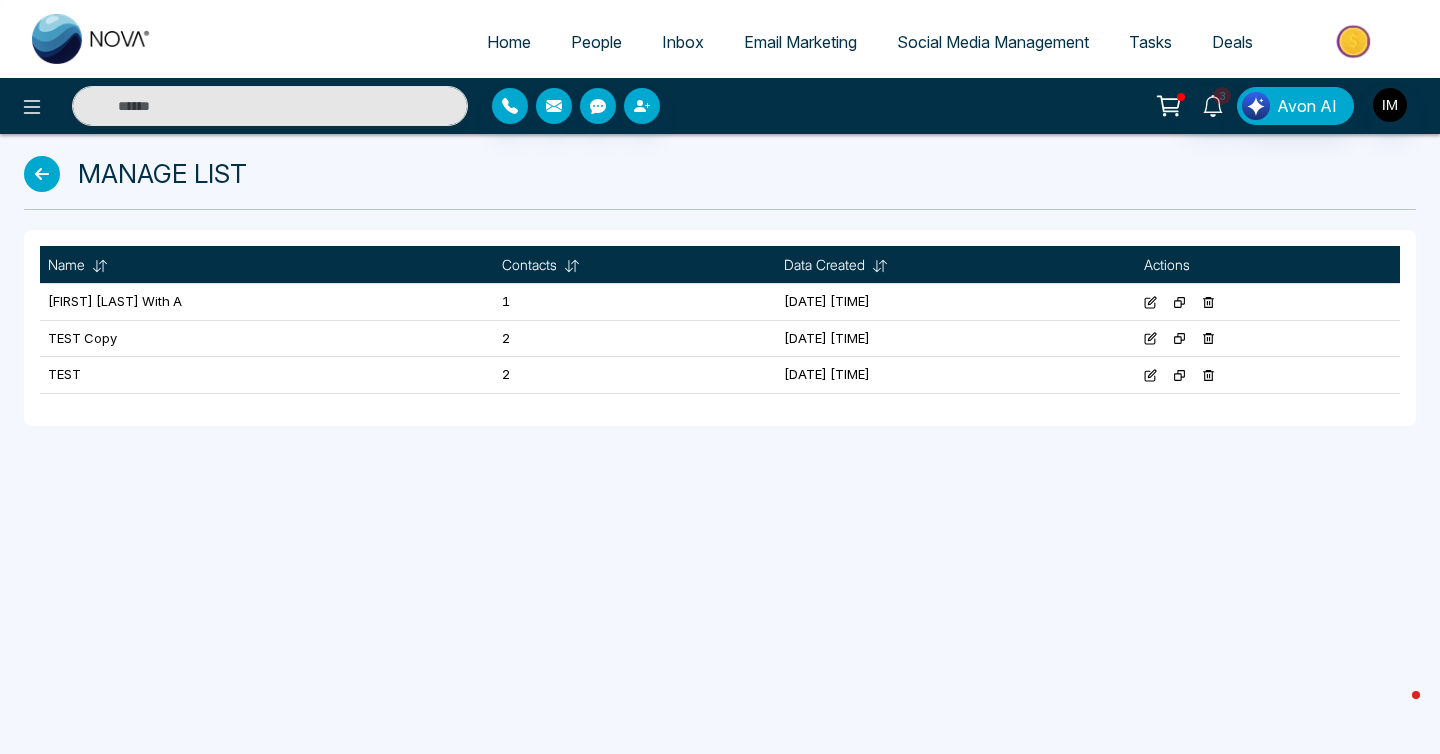 click on "Social Media Management" at bounding box center (993, 42) 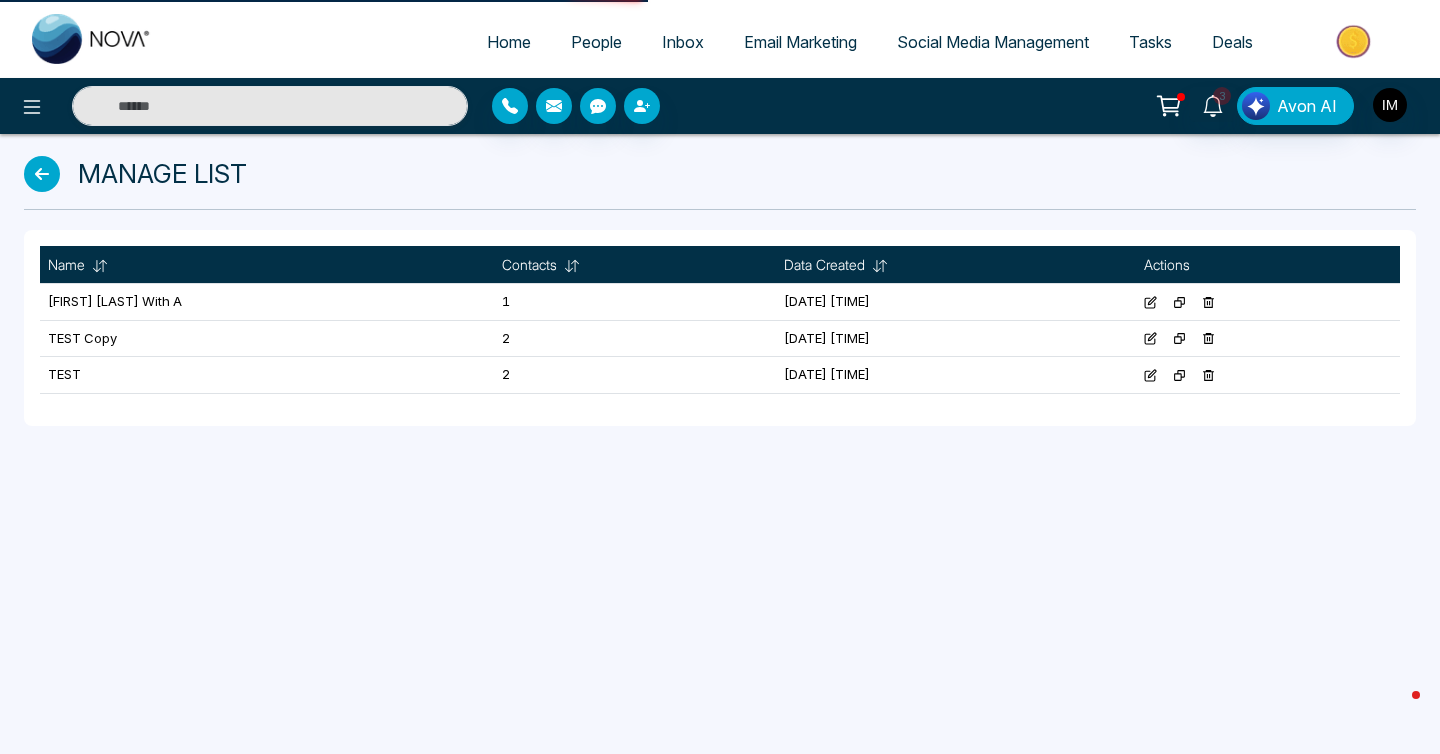 click on "Social Media Management" at bounding box center (993, 42) 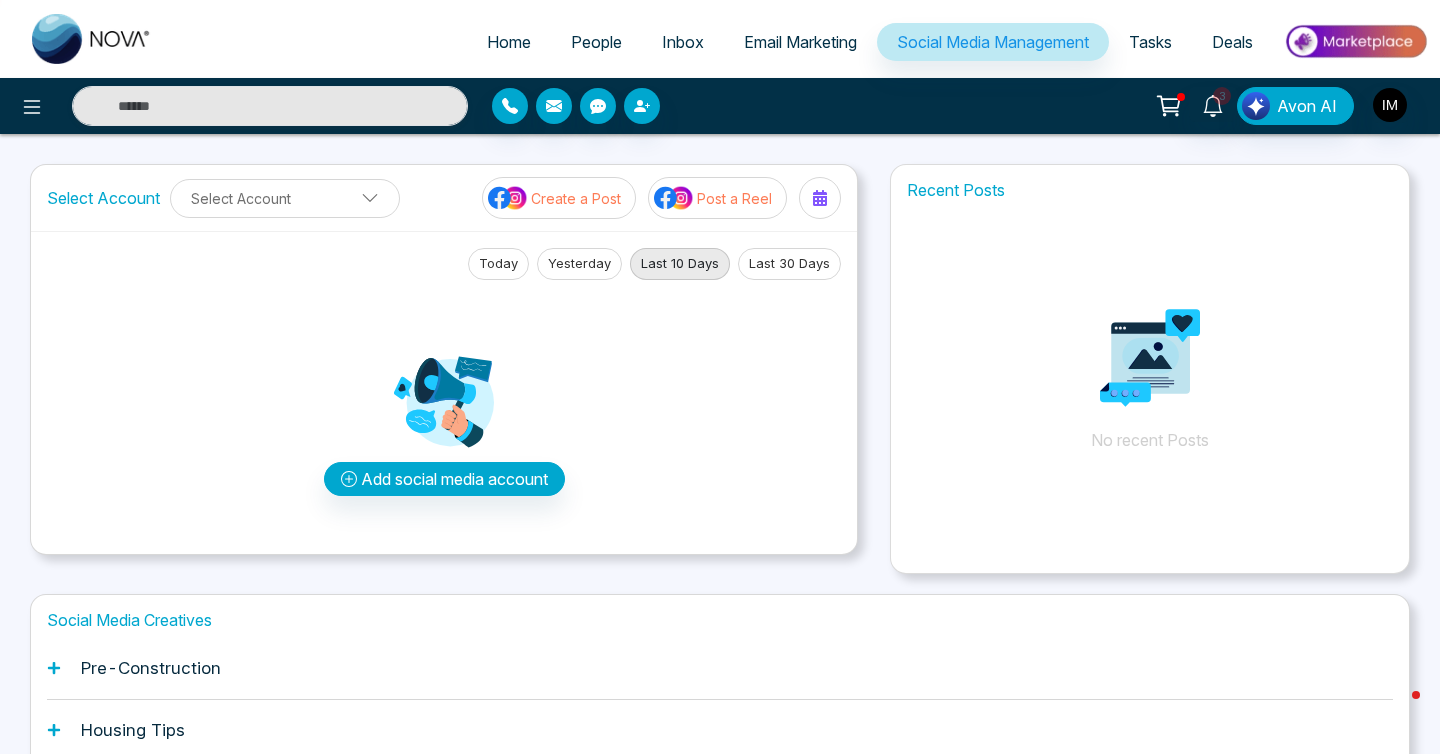 click on "Email Marketing" at bounding box center [800, 42] 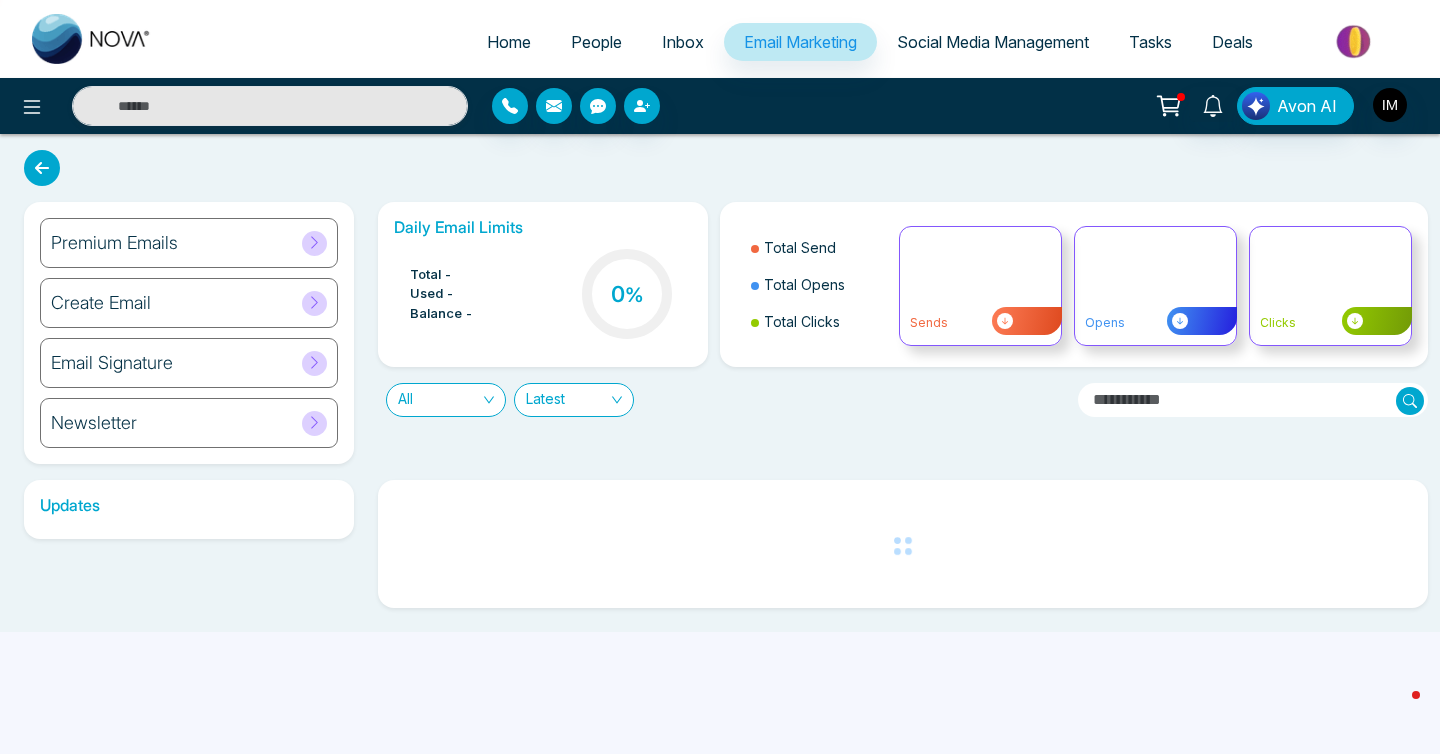 click on "Premium Emails" at bounding box center (189, 243) 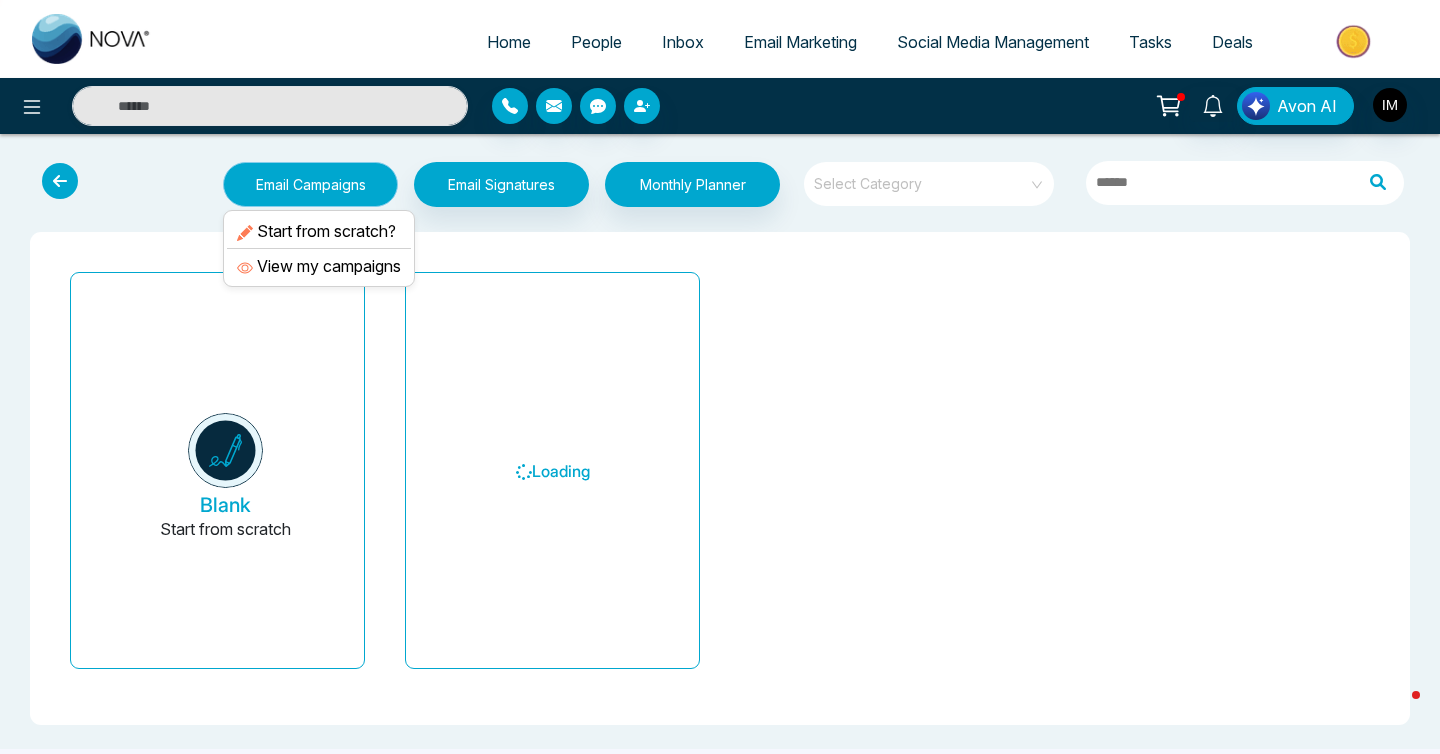 click on "Email Campaigns" at bounding box center [310, 184] 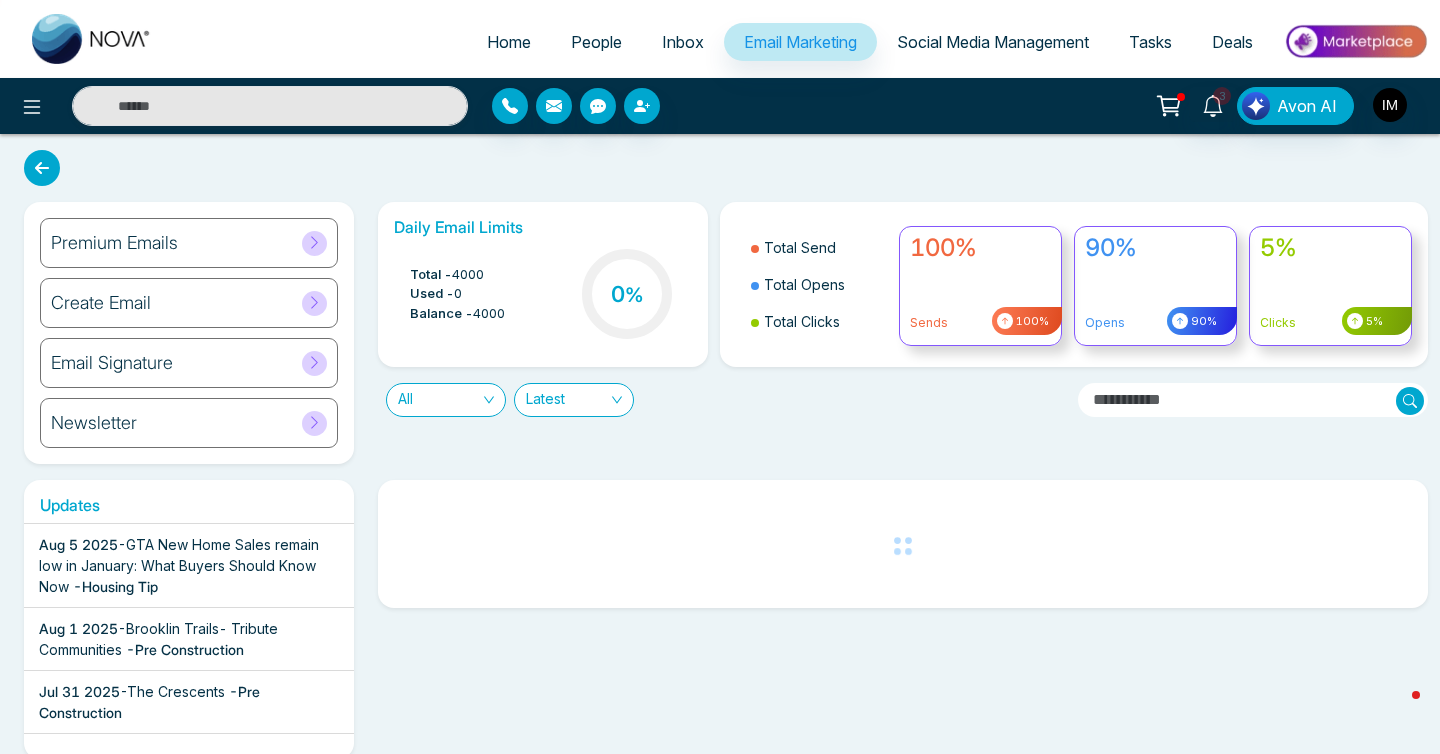 click on "Premium Emails" at bounding box center [189, 243] 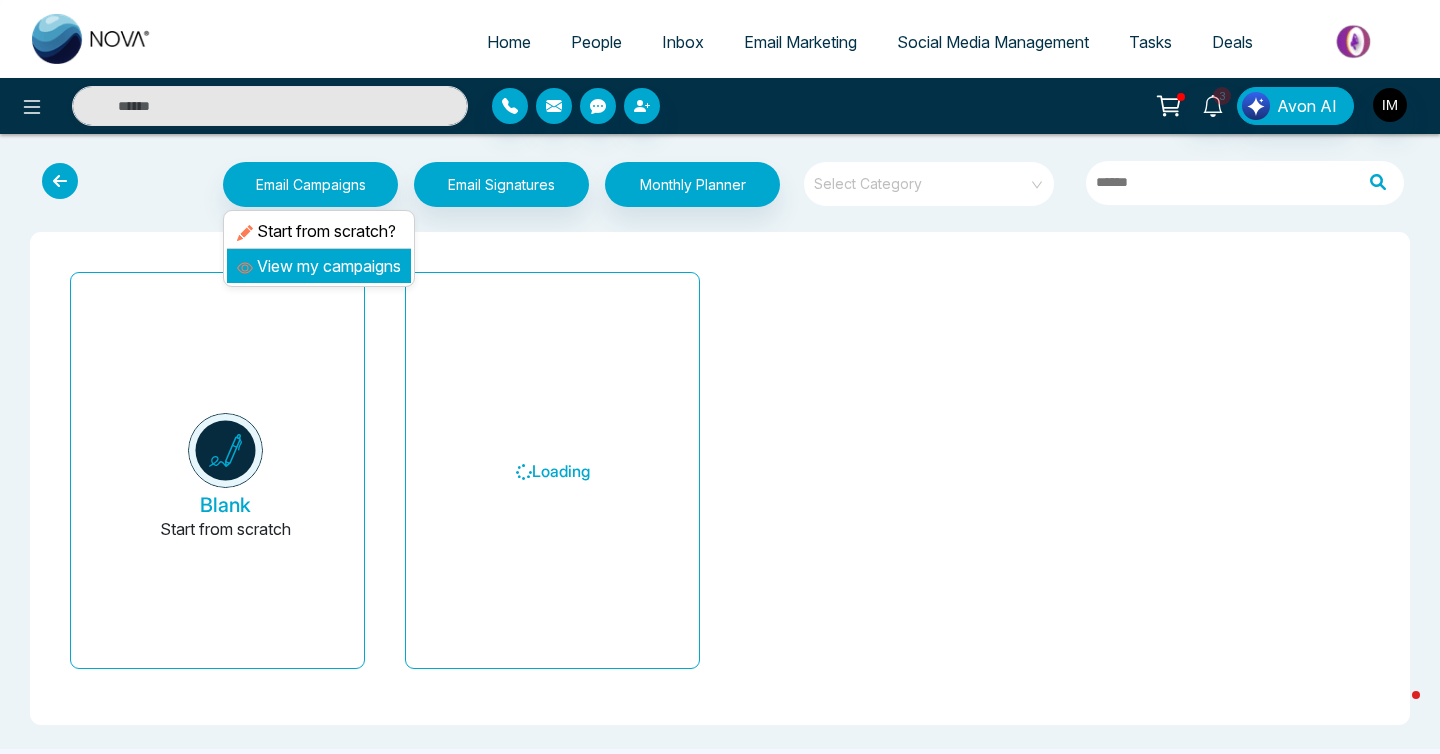 click on "View my campaigns" at bounding box center [319, 266] 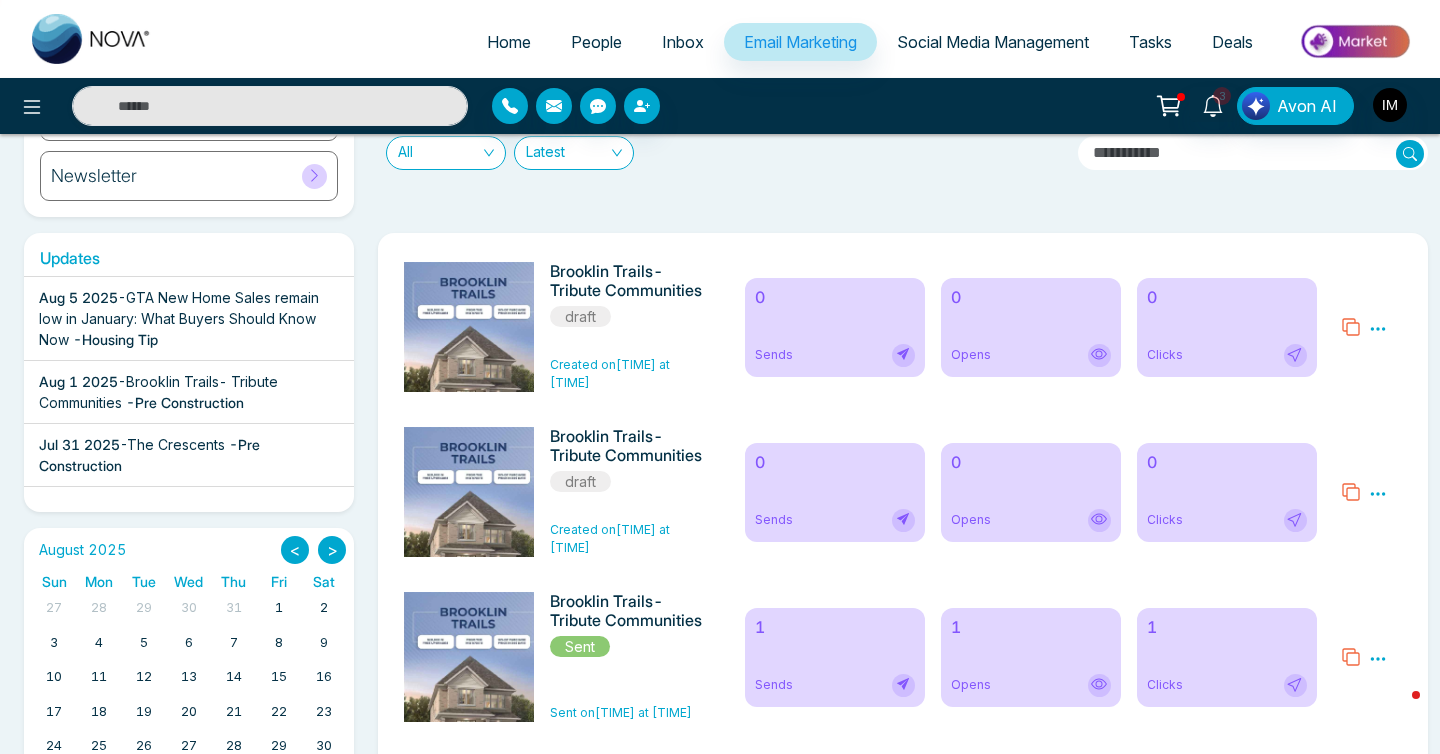 scroll, scrollTop: 255, scrollLeft: 0, axis: vertical 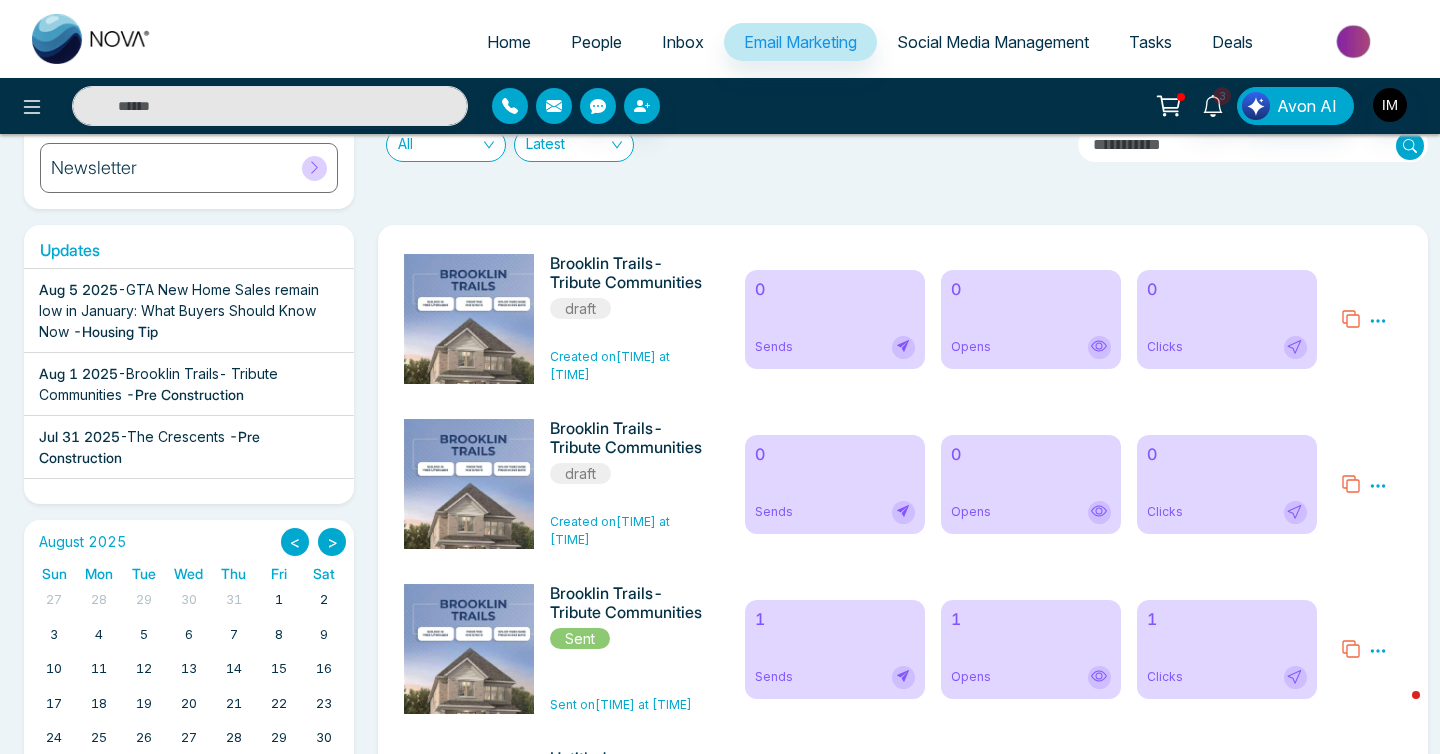 click on "Brooklin Trails- Tribute Communities draft Created on  Yesterday at 10:04 PM" at bounding box center (629, 319) 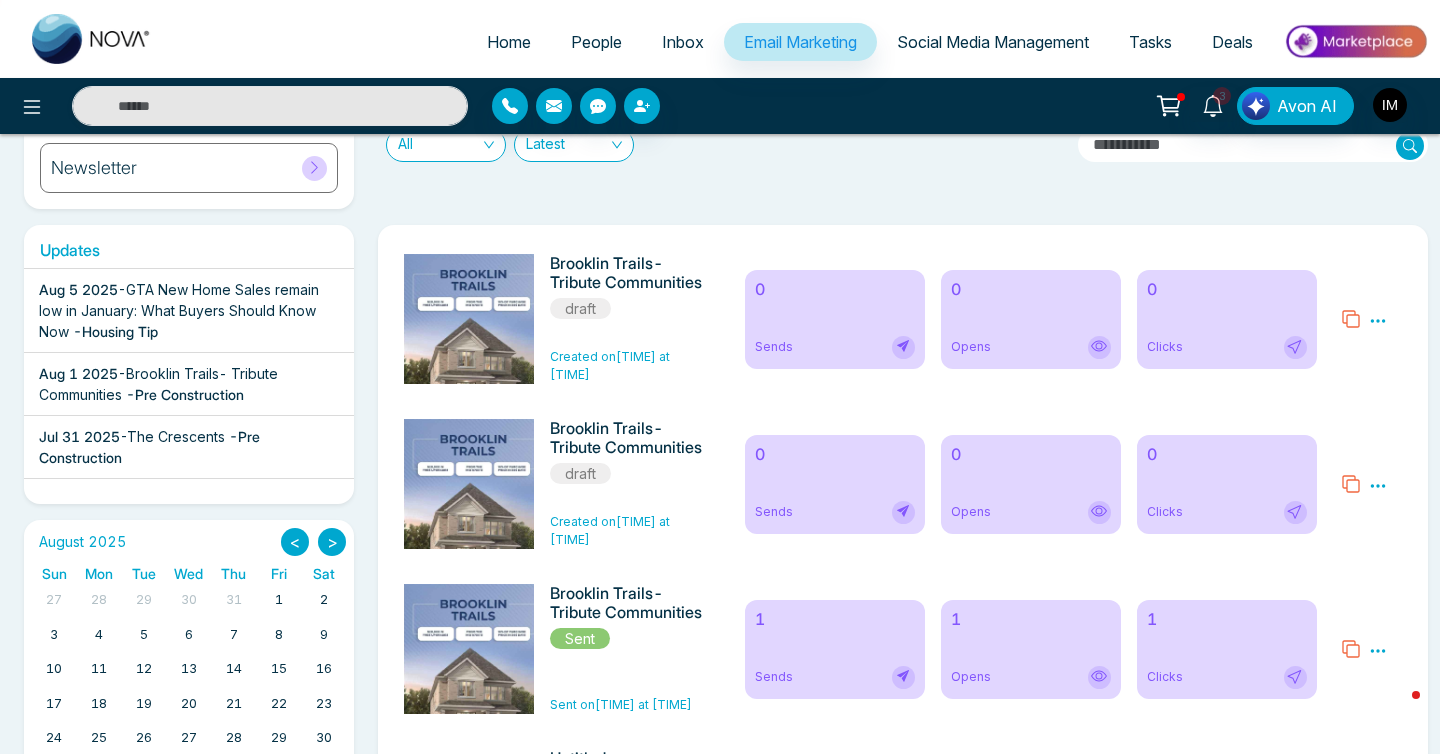 click on "Sends" at bounding box center [835, 347] 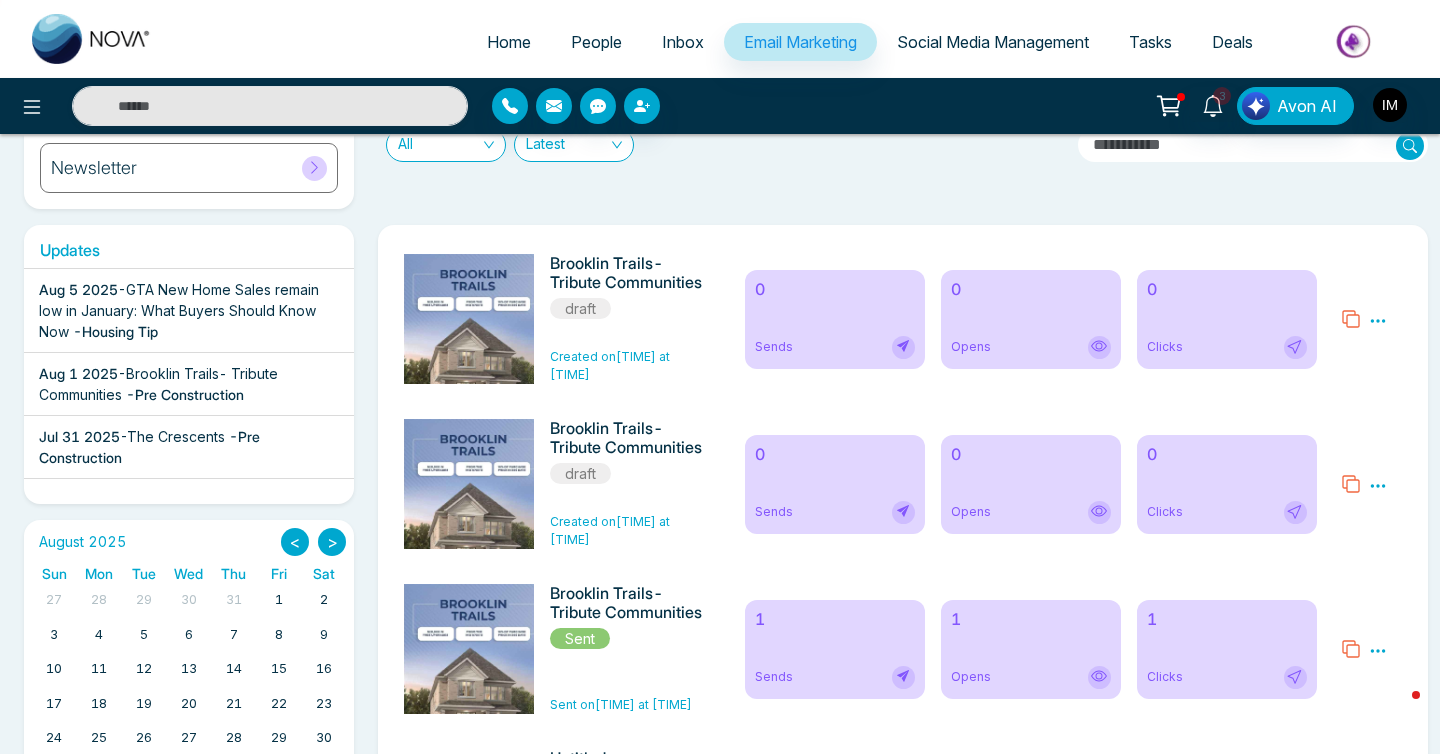 click on "GTA New Home Sales remain low in January: What Buyers Should Know Now" at bounding box center [179, 310] 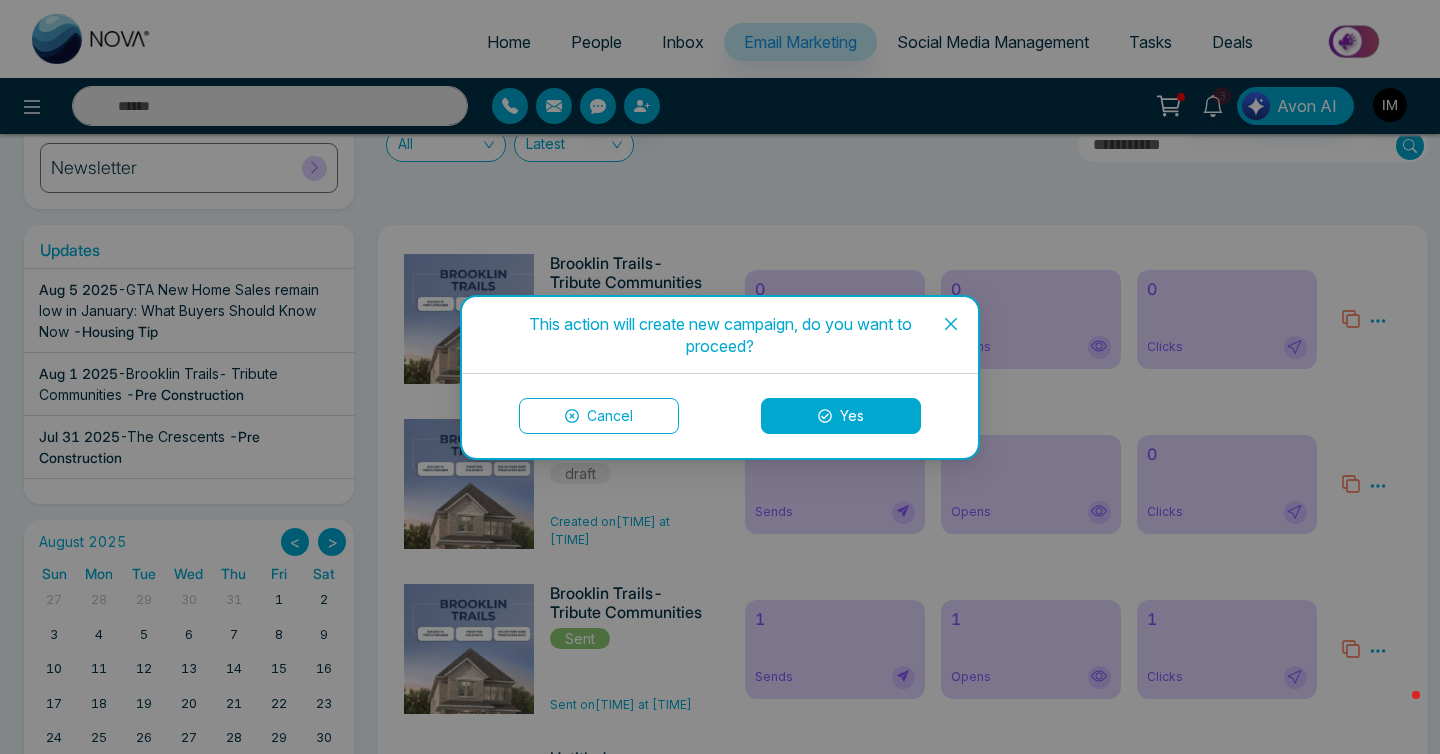 click on "Cancel" at bounding box center [599, 416] 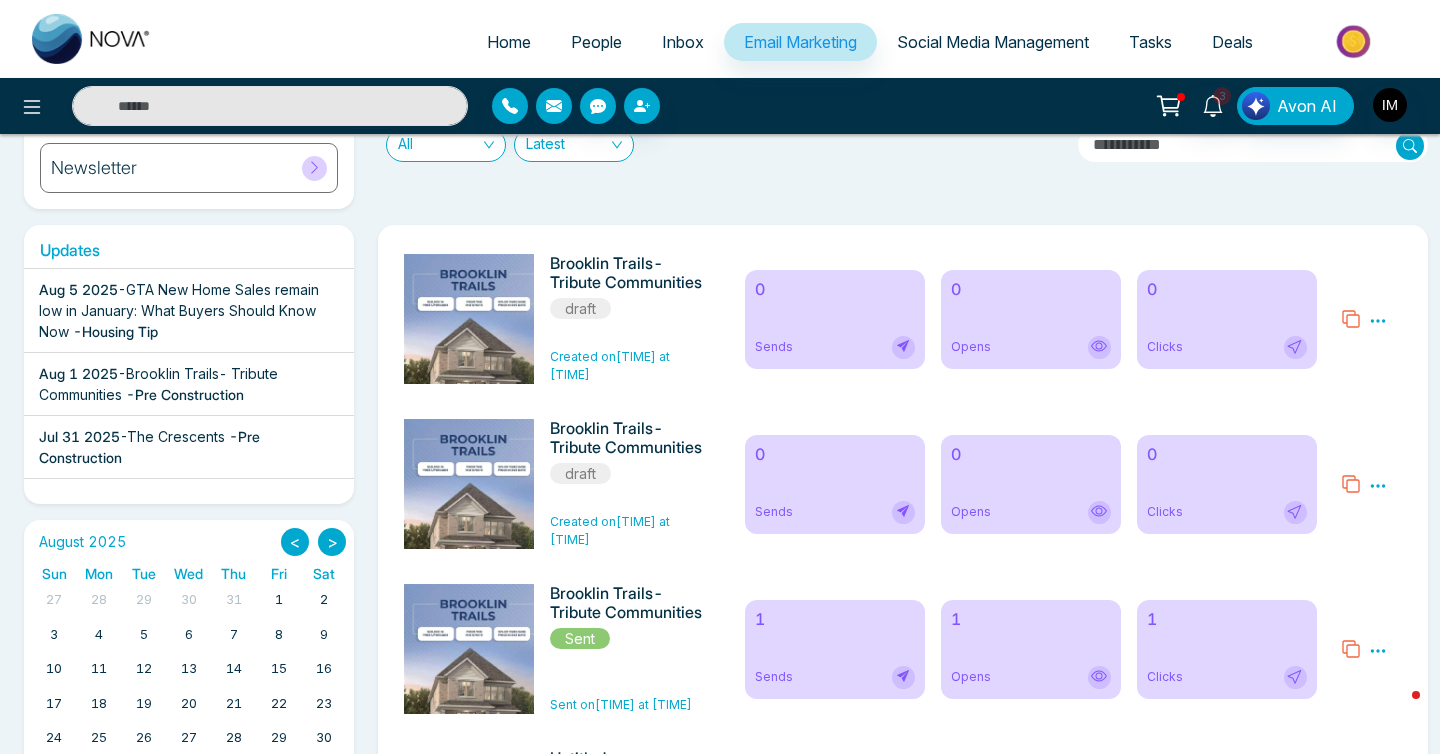 click 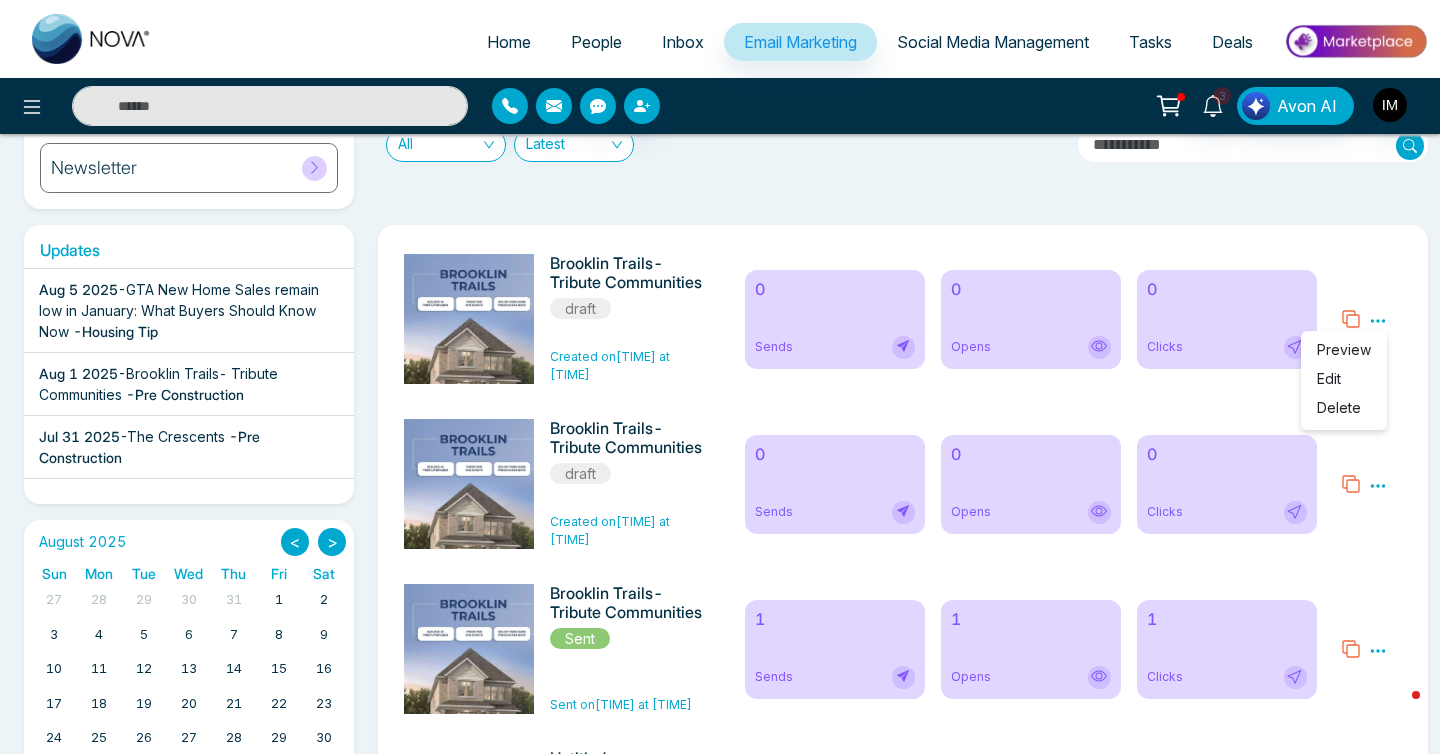 click on "Preview" at bounding box center [1344, 349] 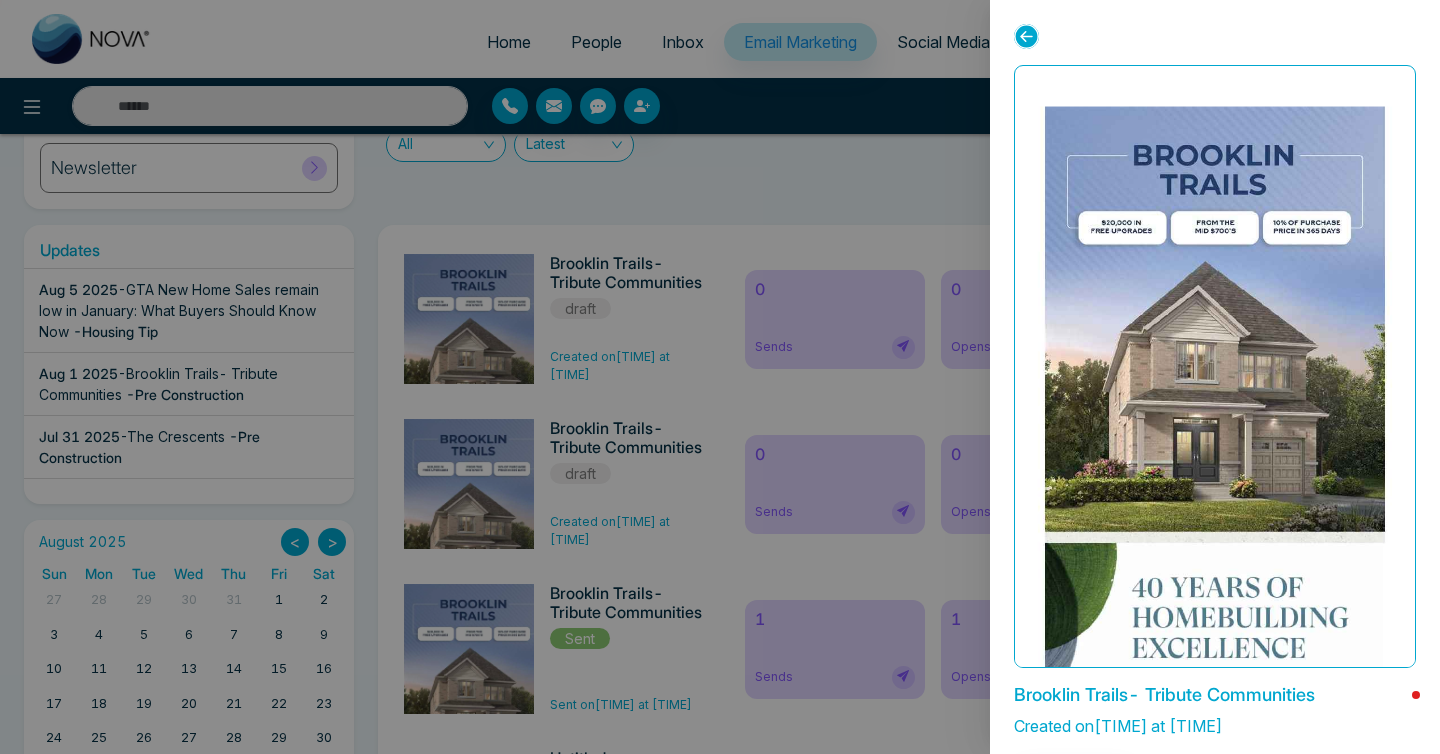 click 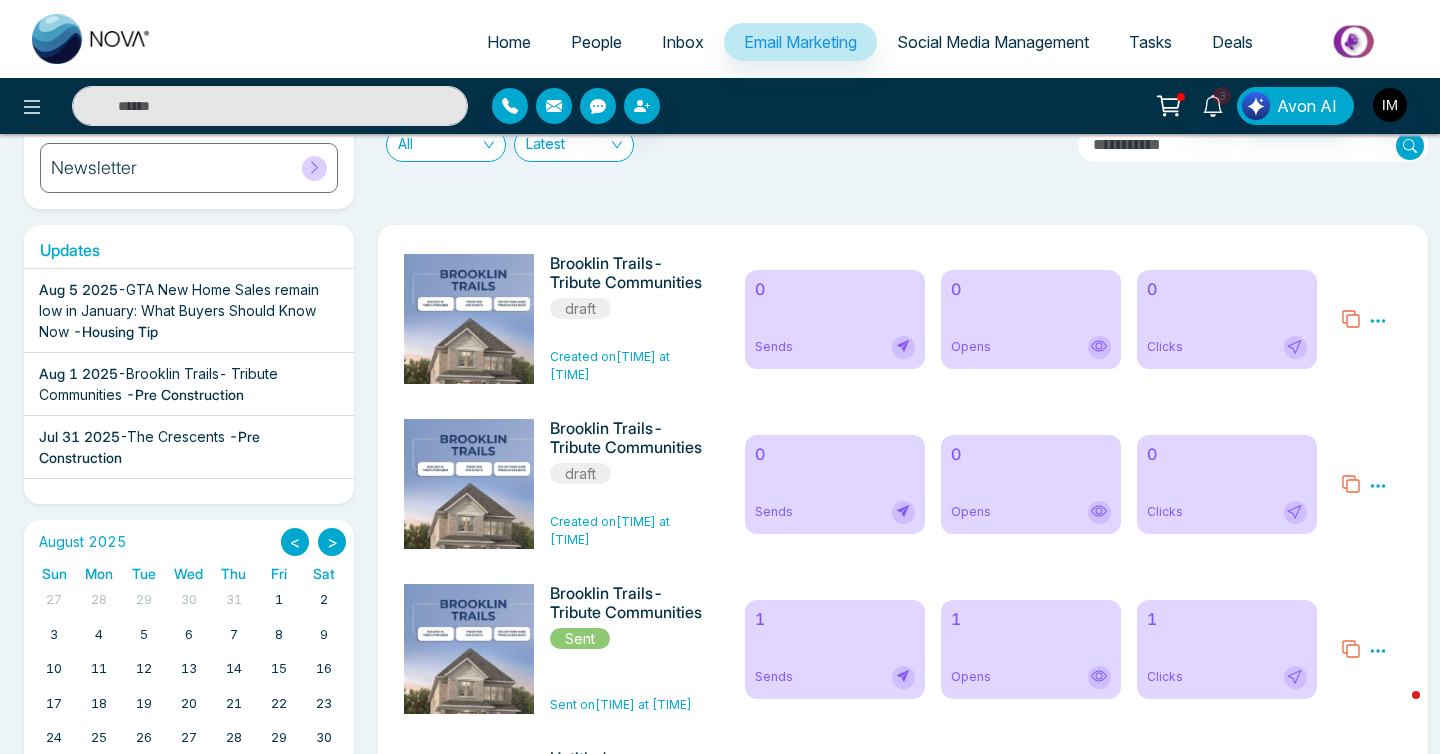 click 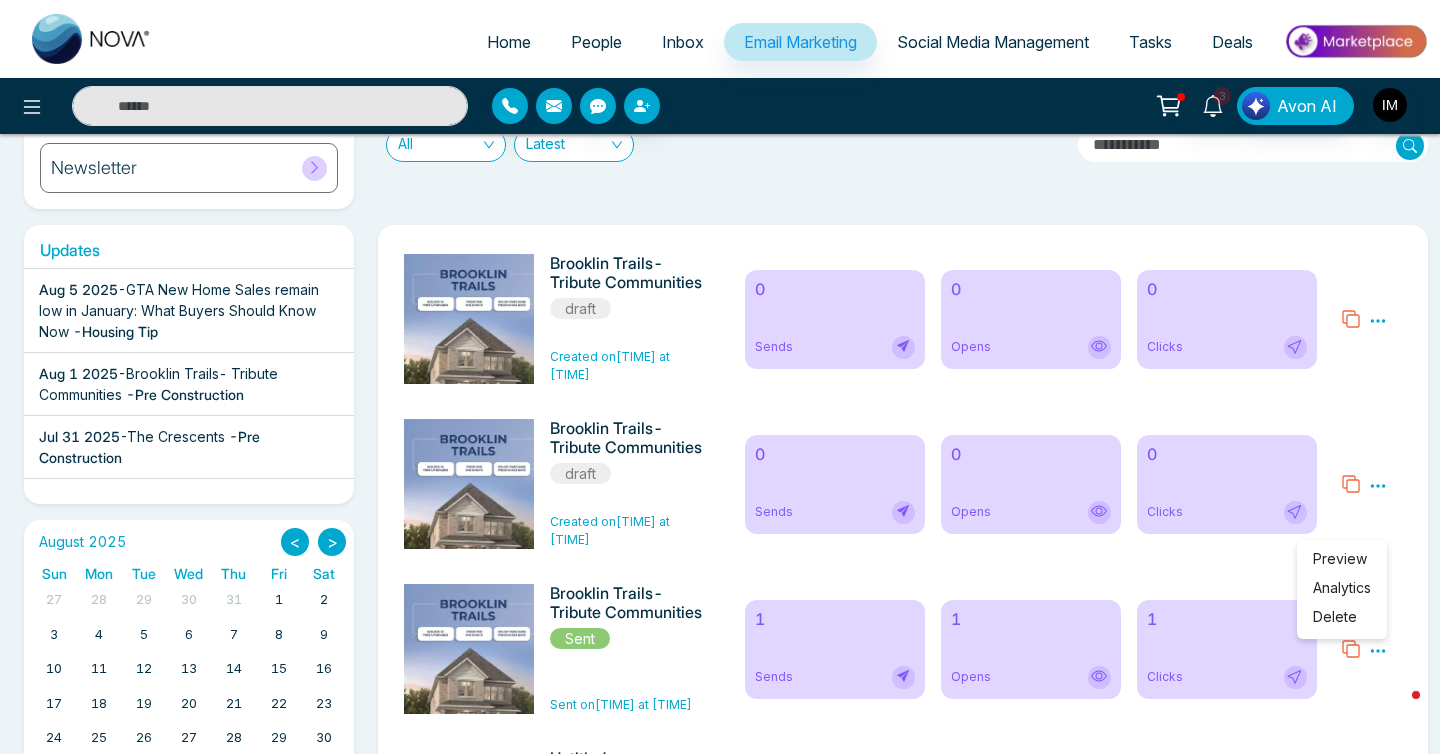 click on "Analytics" at bounding box center [1342, 587] 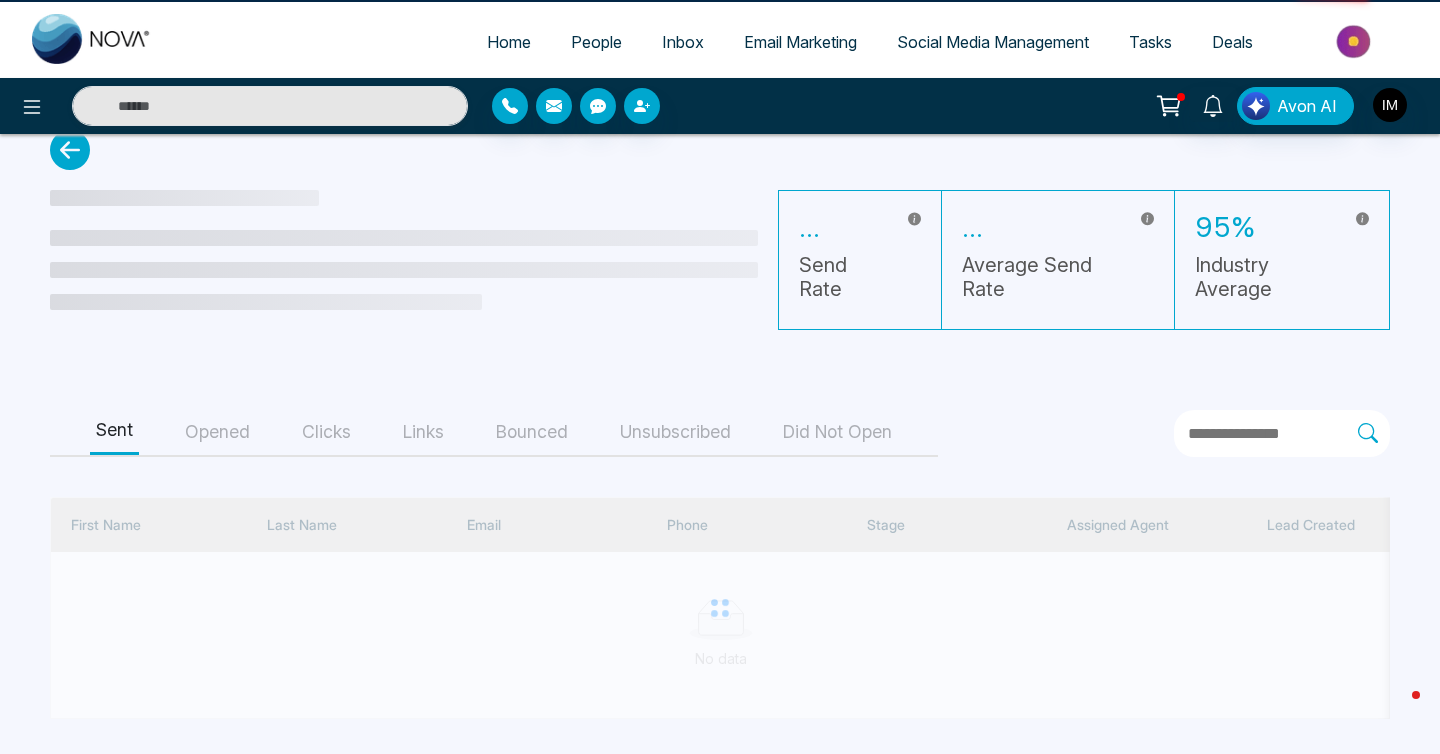 scroll, scrollTop: 0, scrollLeft: 0, axis: both 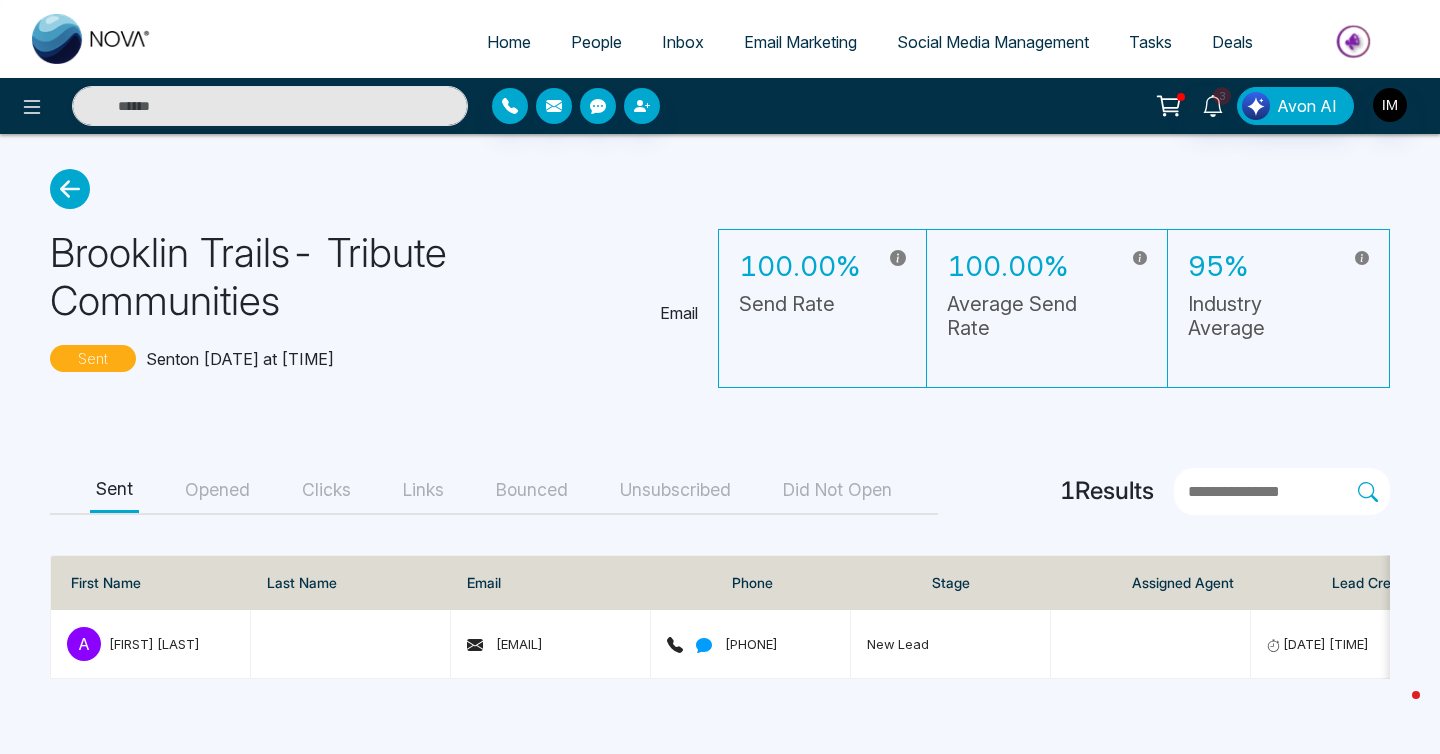 click on "Home" at bounding box center (509, 42) 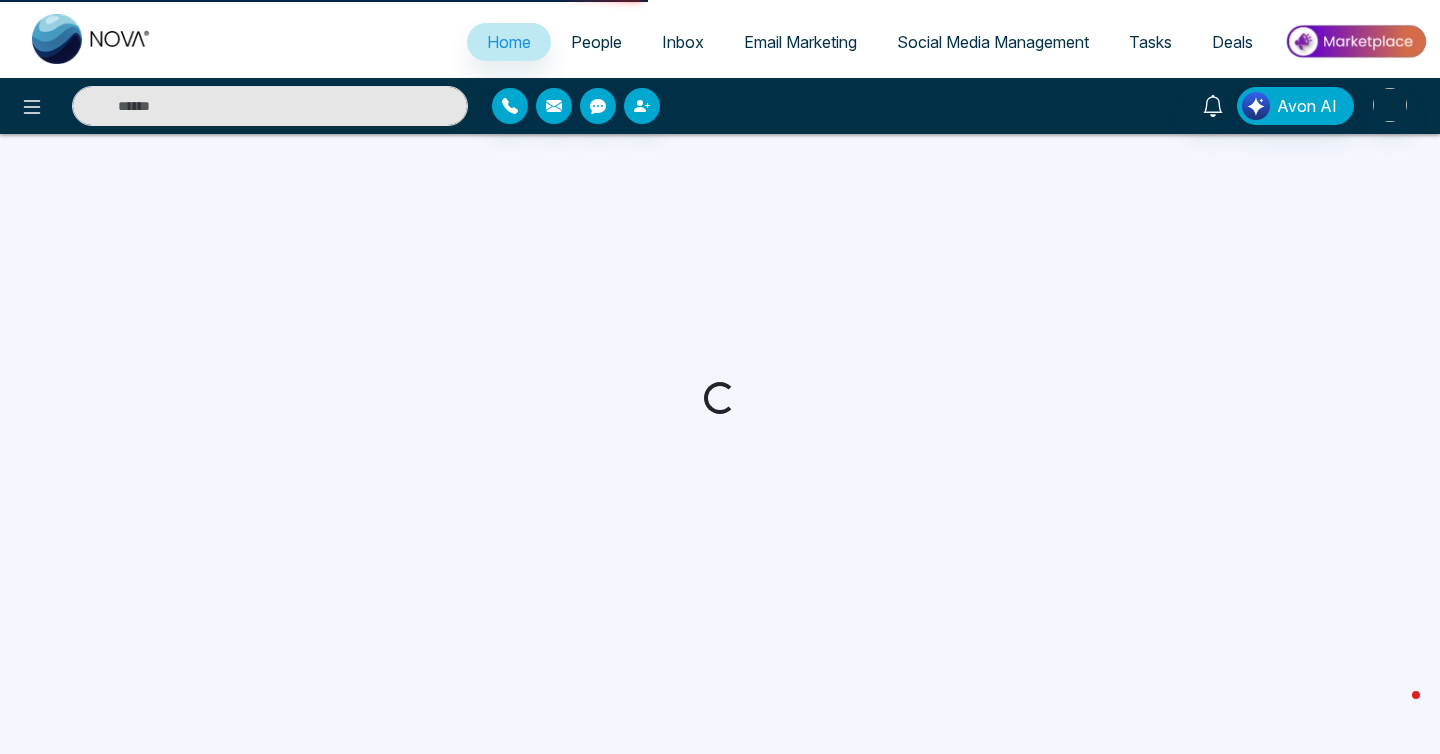 select on "*" 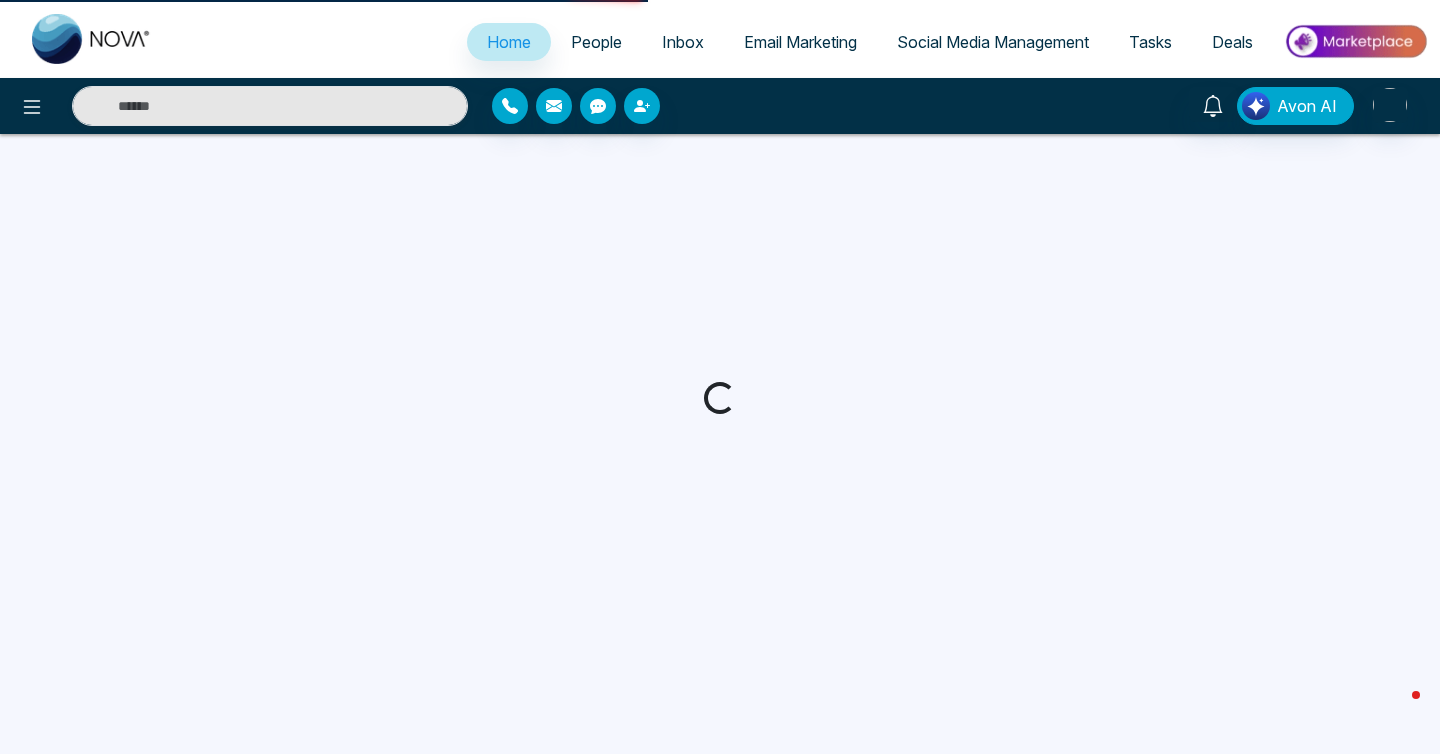 select on "*" 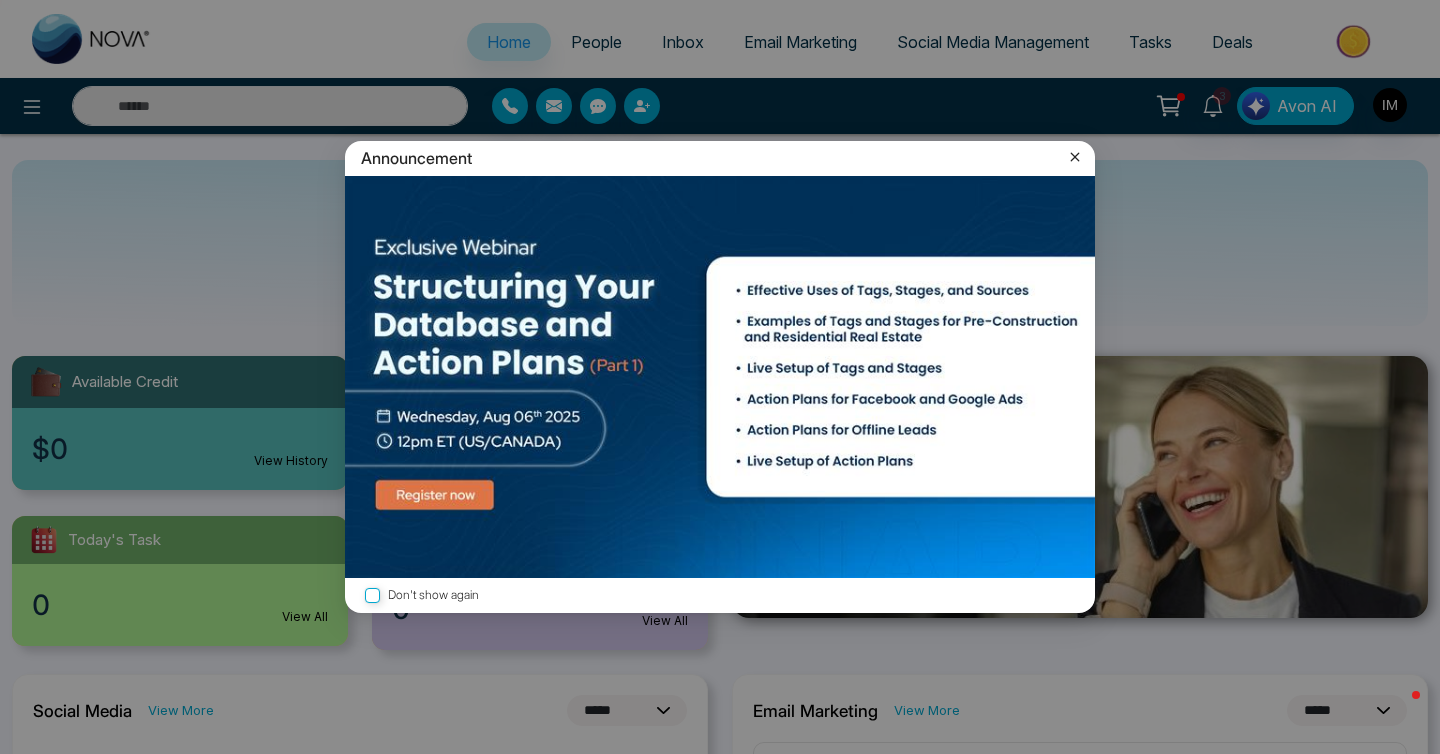 click 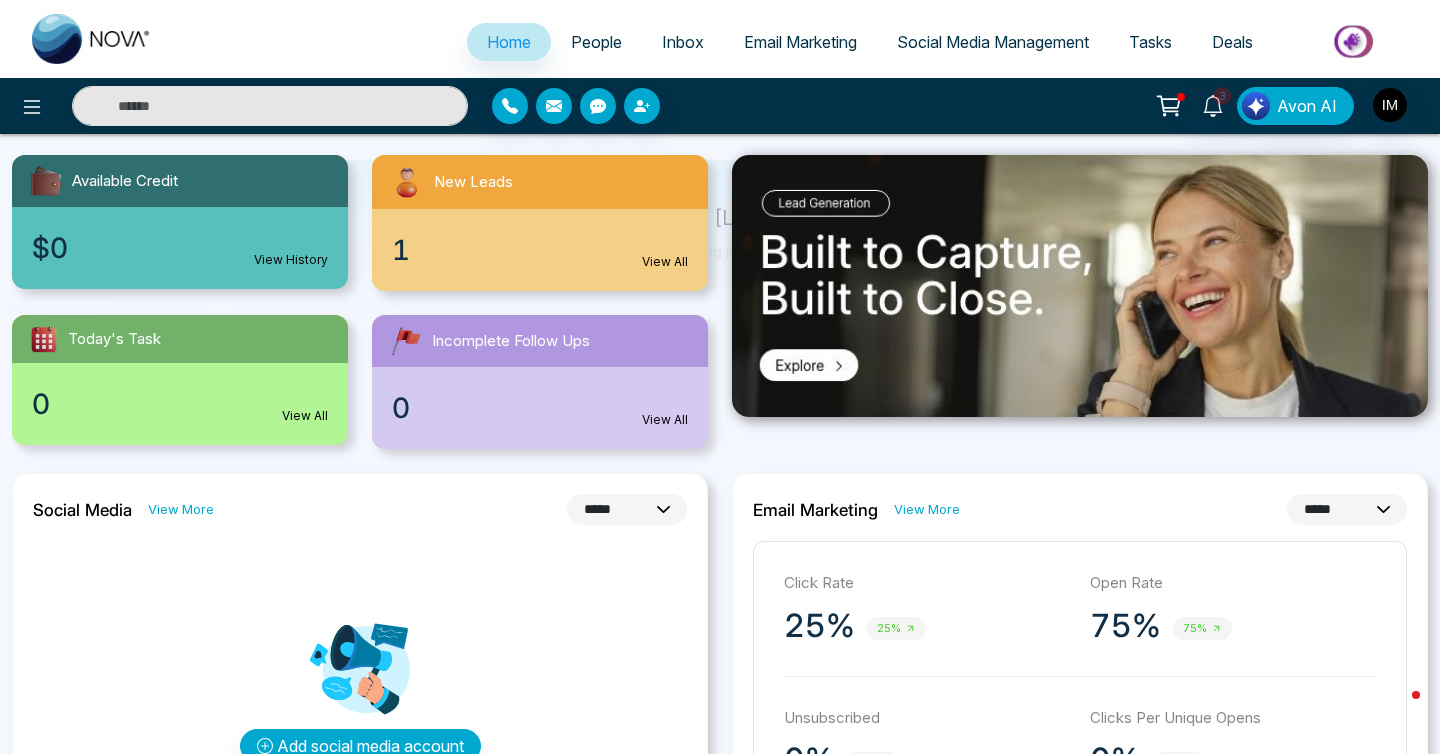 scroll, scrollTop: 0, scrollLeft: 0, axis: both 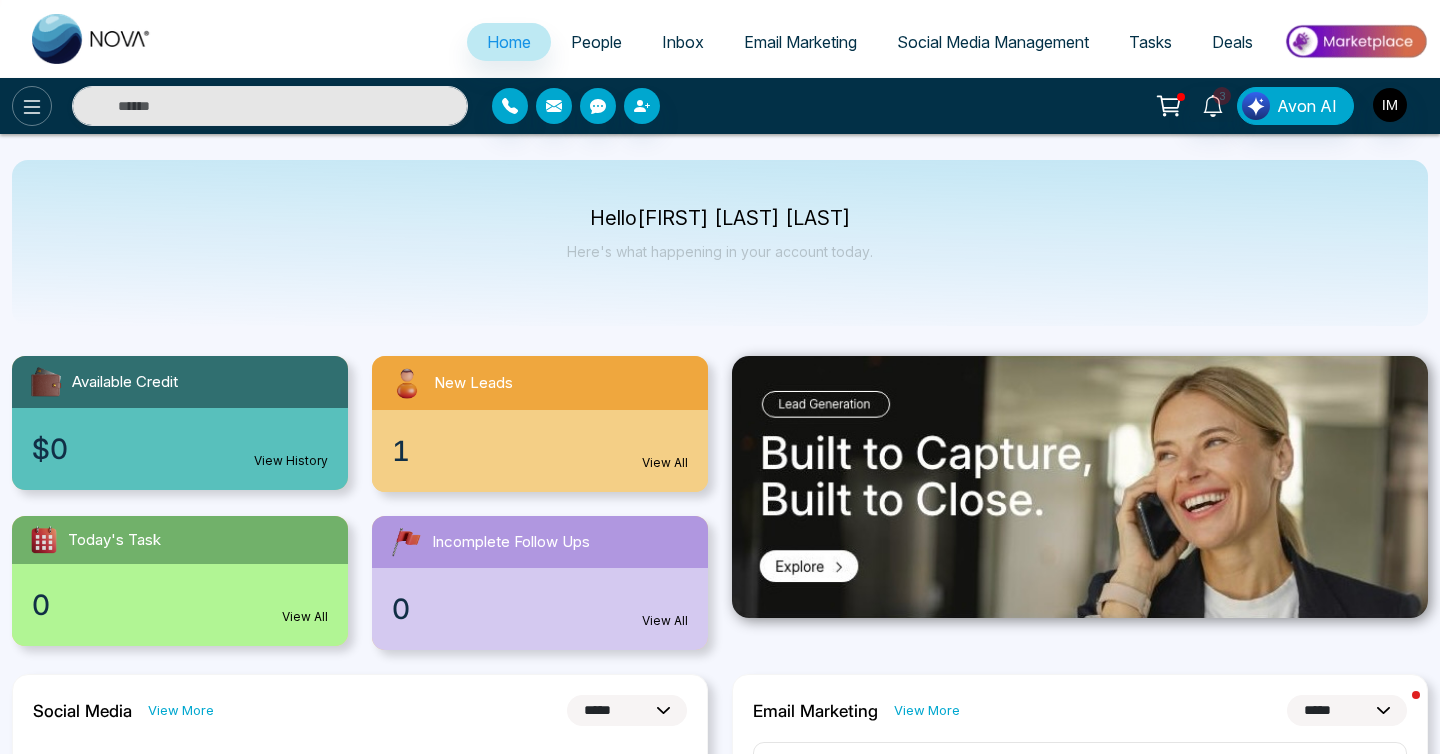 click at bounding box center (32, 106) 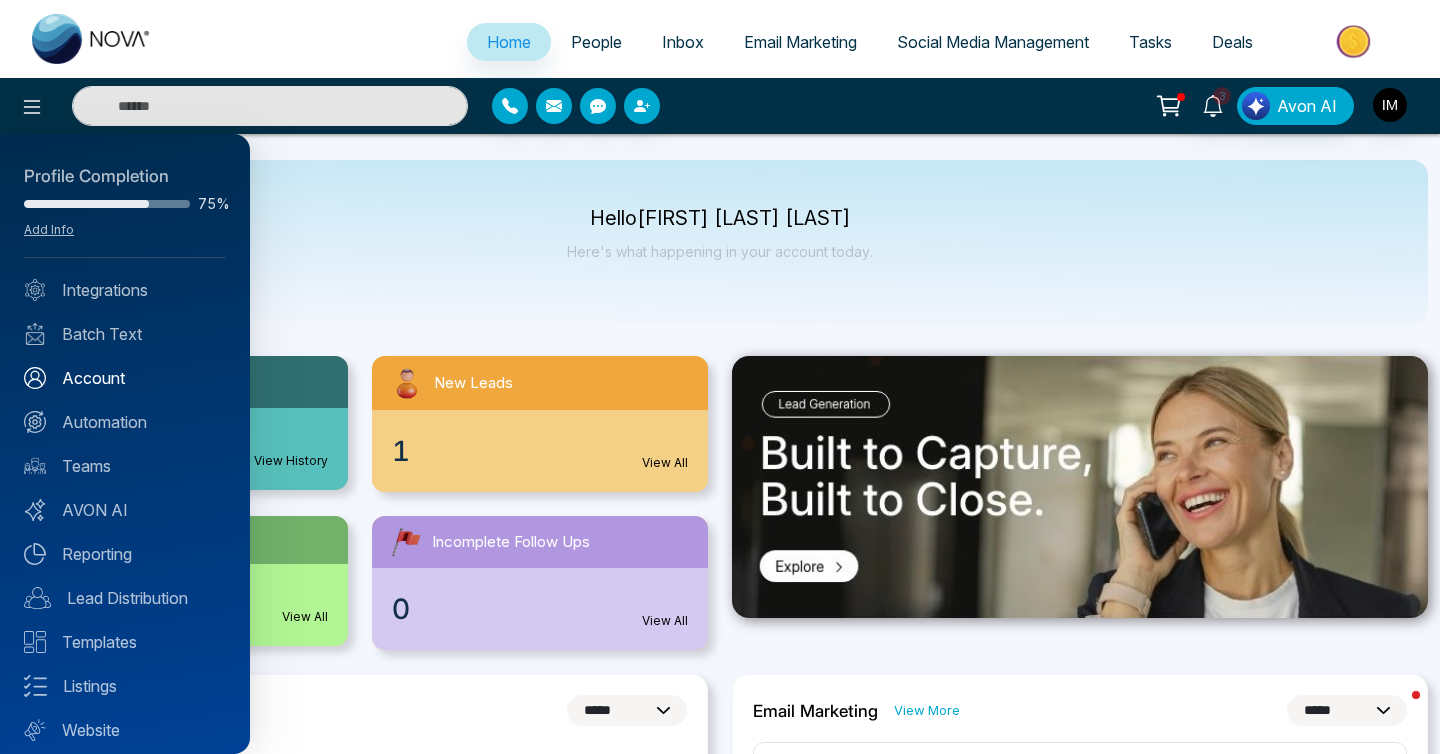 scroll, scrollTop: 55, scrollLeft: 0, axis: vertical 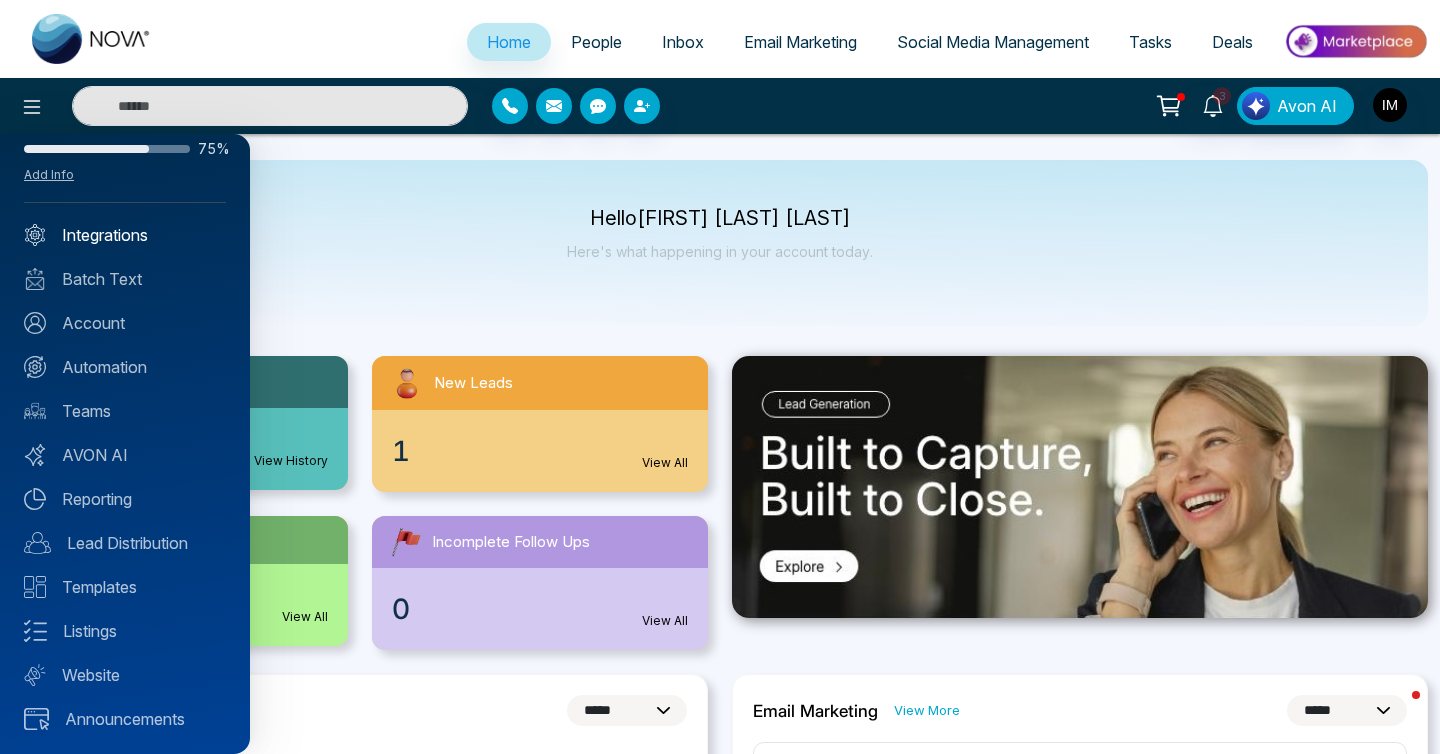 click on "Integrations" at bounding box center [125, 235] 